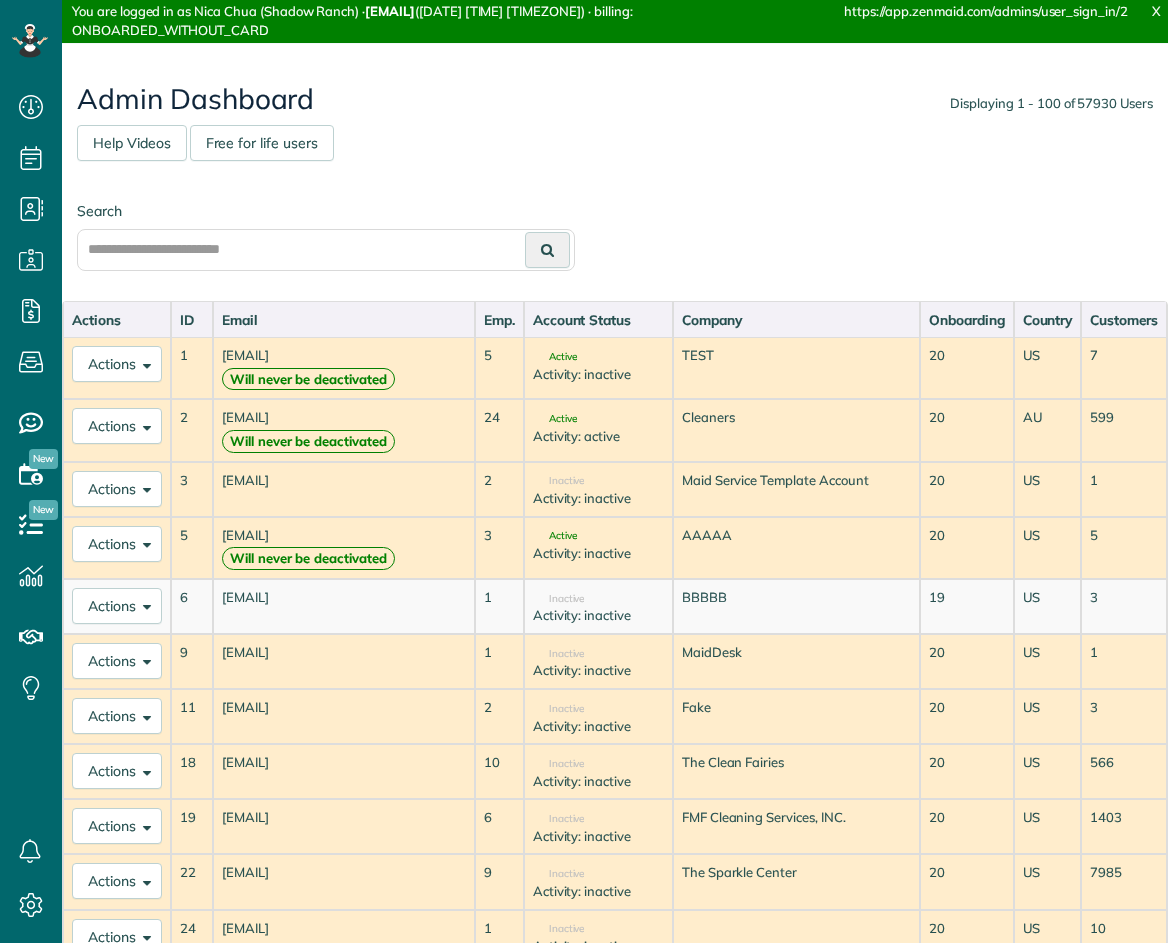 scroll, scrollTop: 0, scrollLeft: 0, axis: both 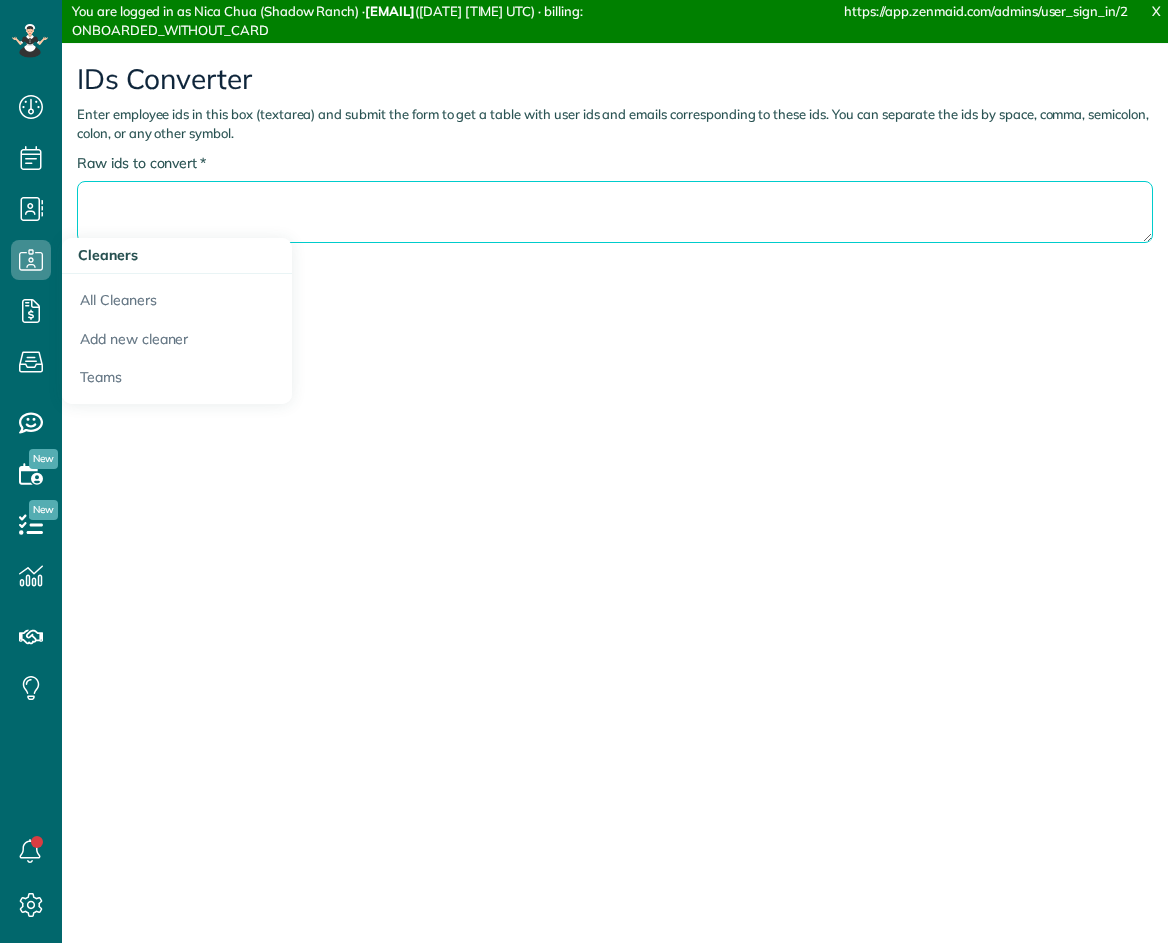 click on "*  Raw ids to convert" at bounding box center (615, 212) 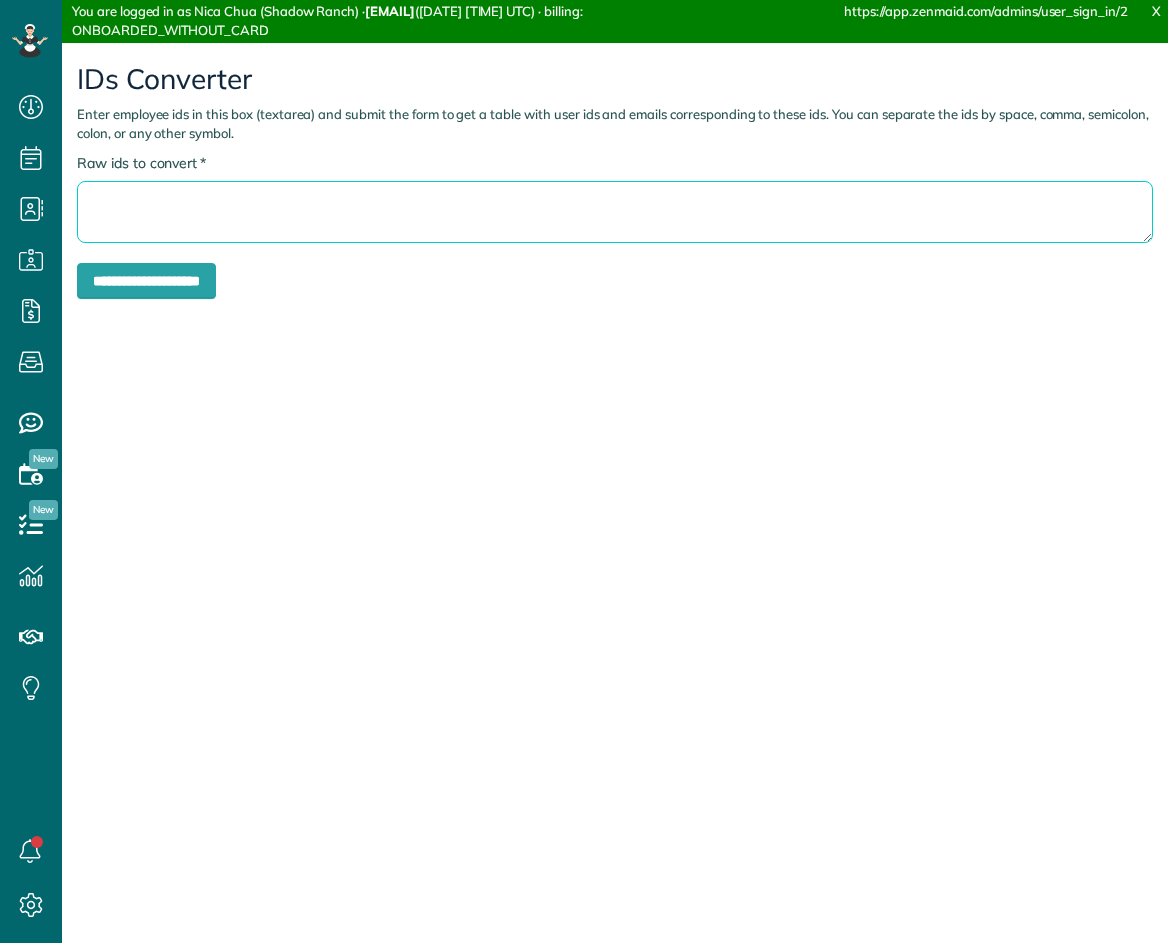 paste on "*****" 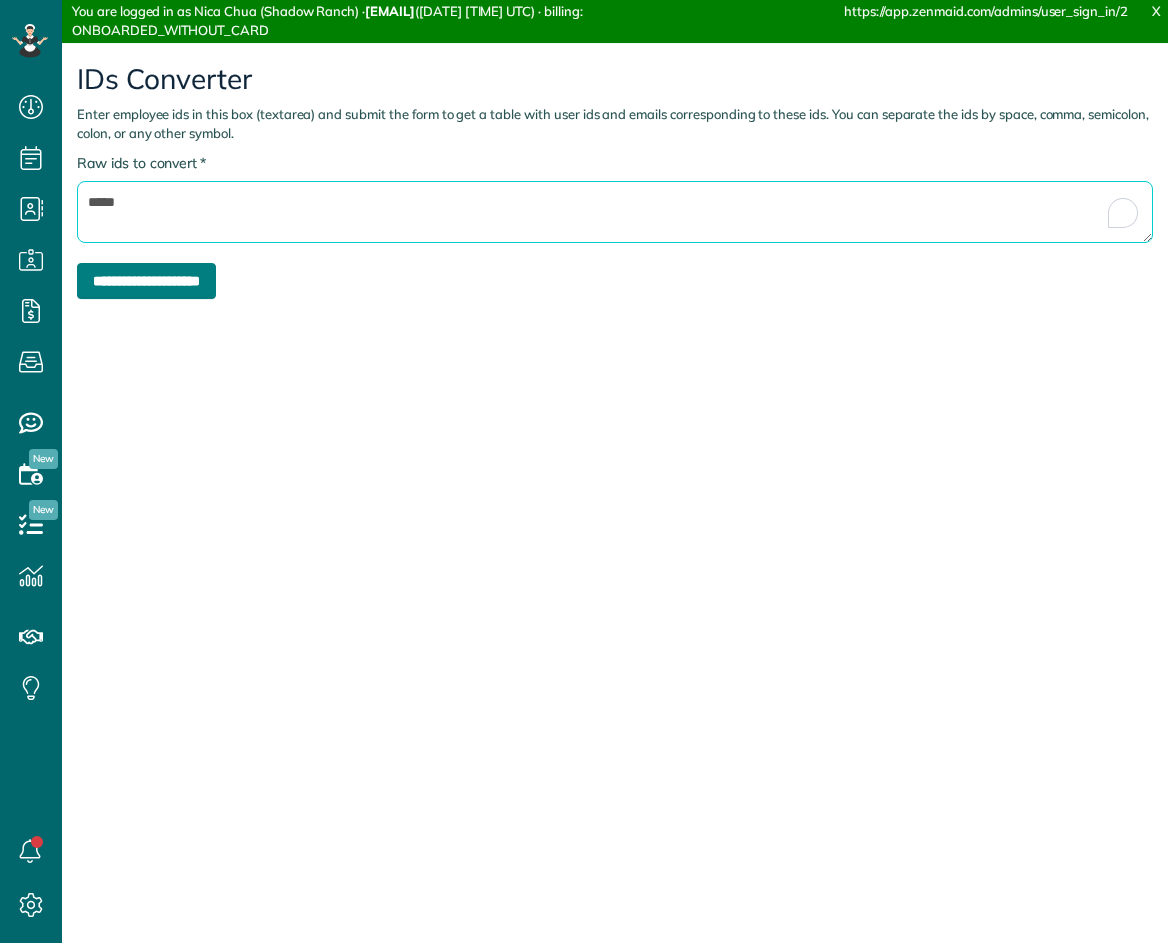 type on "*****" 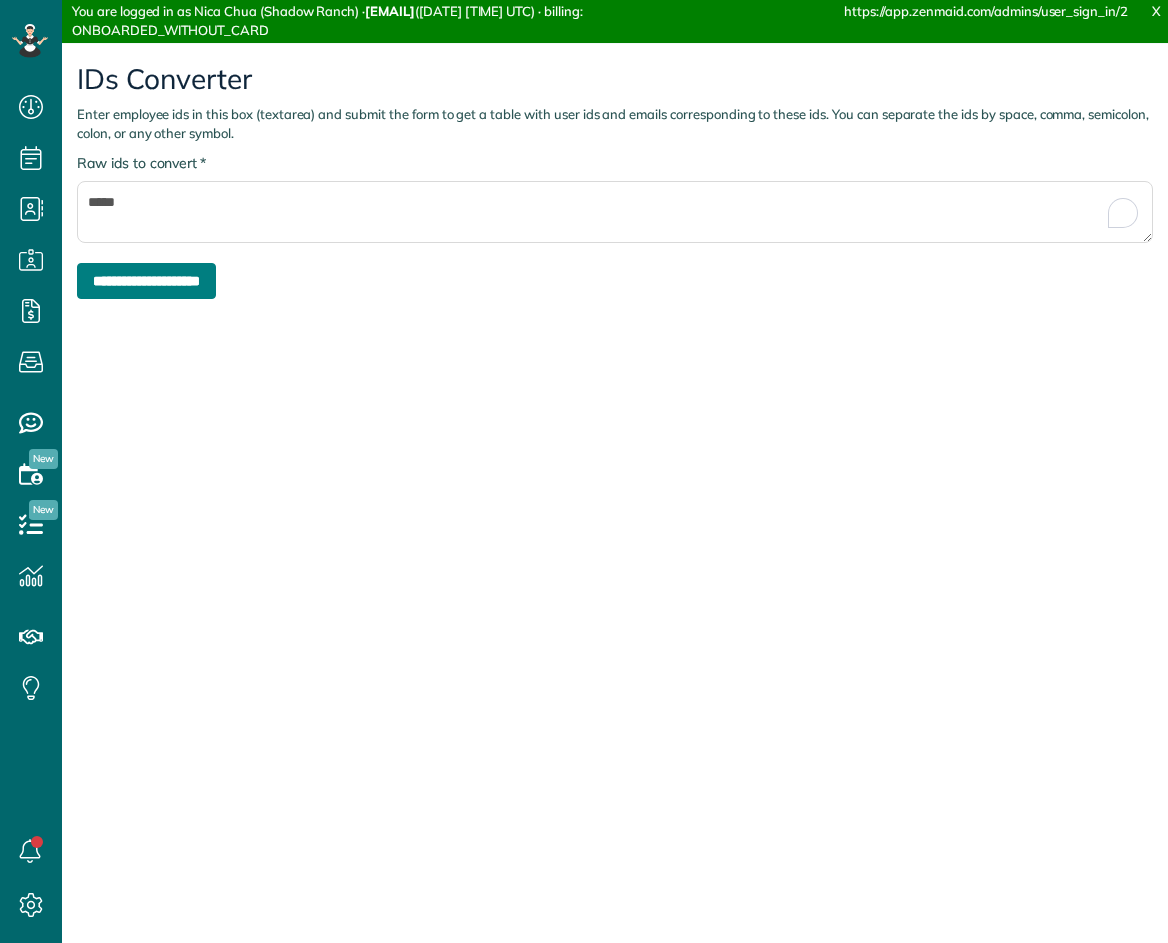 click on "**********" at bounding box center (146, 281) 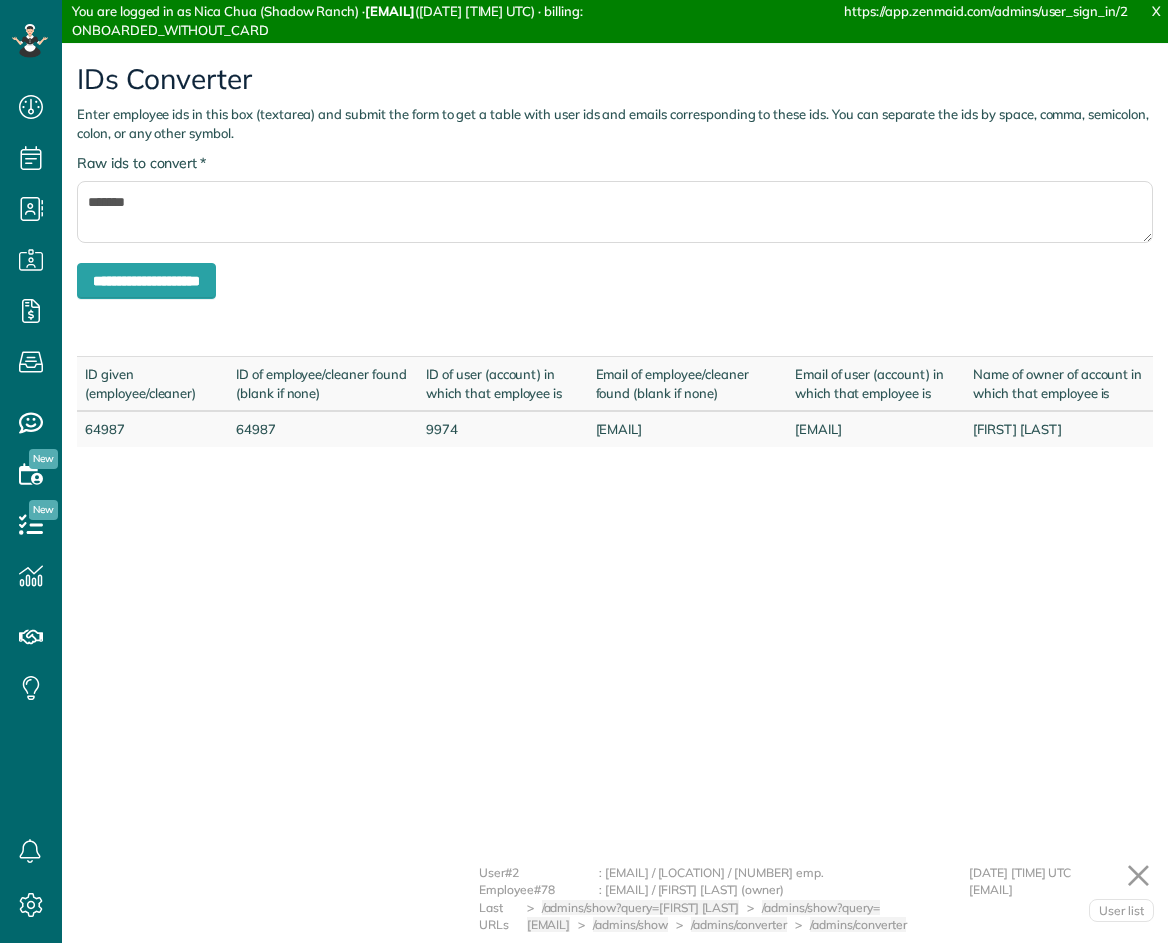 scroll, scrollTop: 0, scrollLeft: 0, axis: both 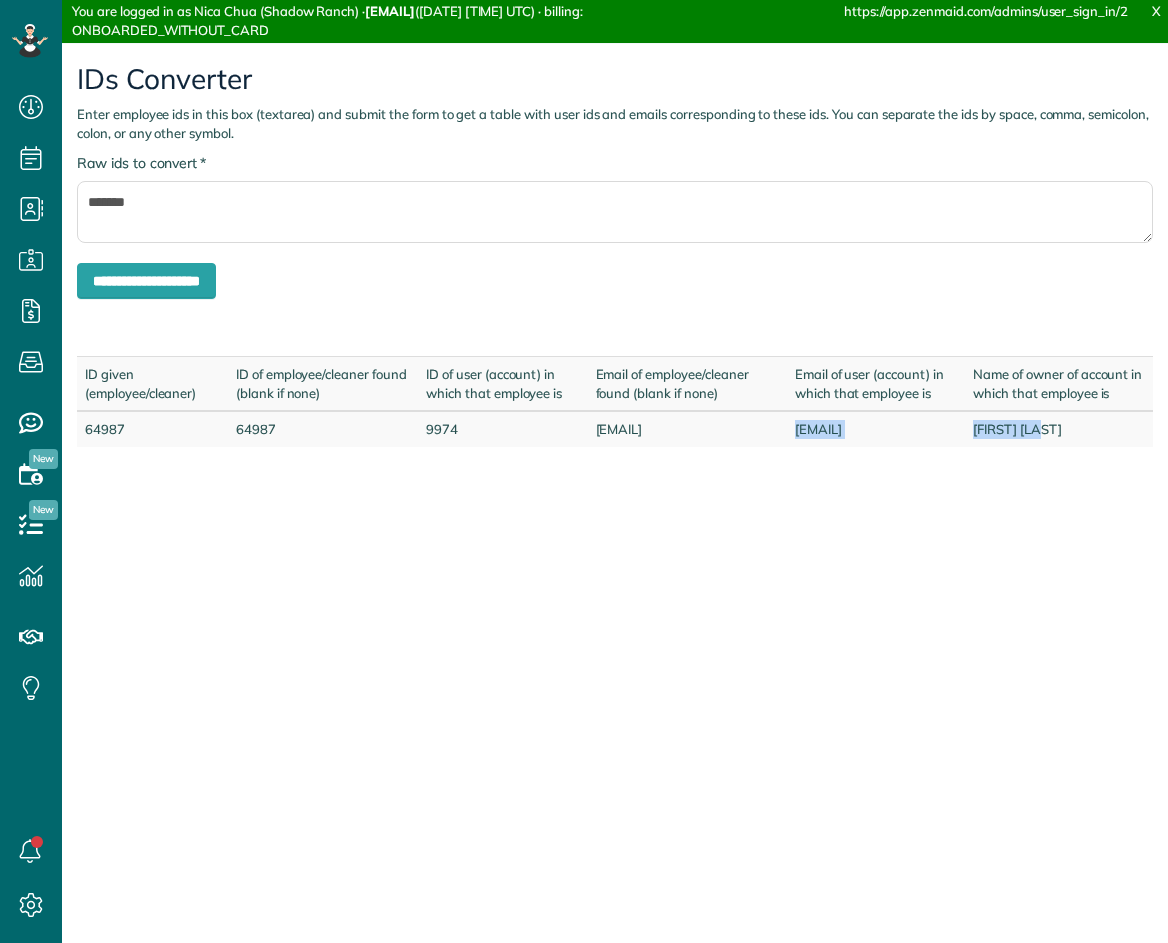 drag, startPoint x: 770, startPoint y: 444, endPoint x: 660, endPoint y: 368, distance: 133.70116 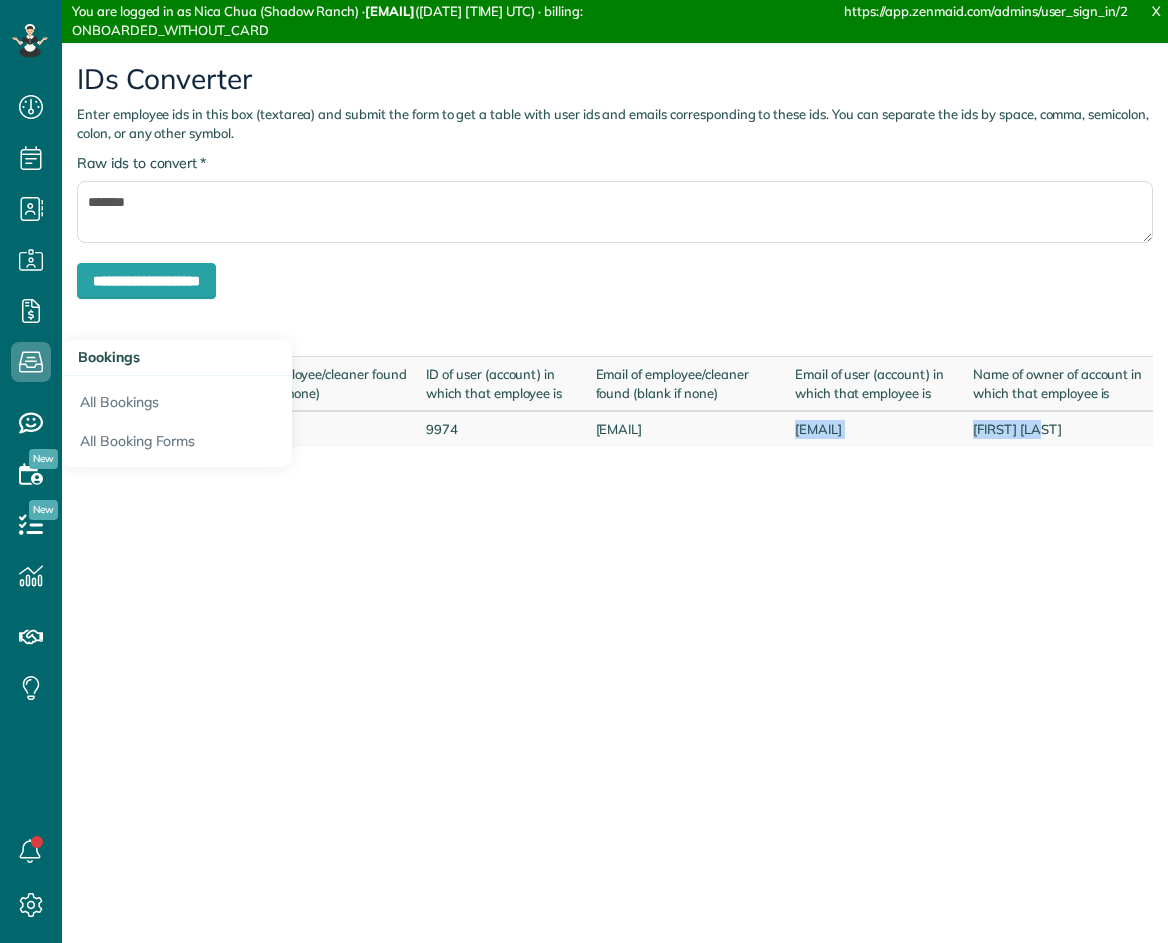 copy on "[EMAIL]
[FIRST] [LAST]" 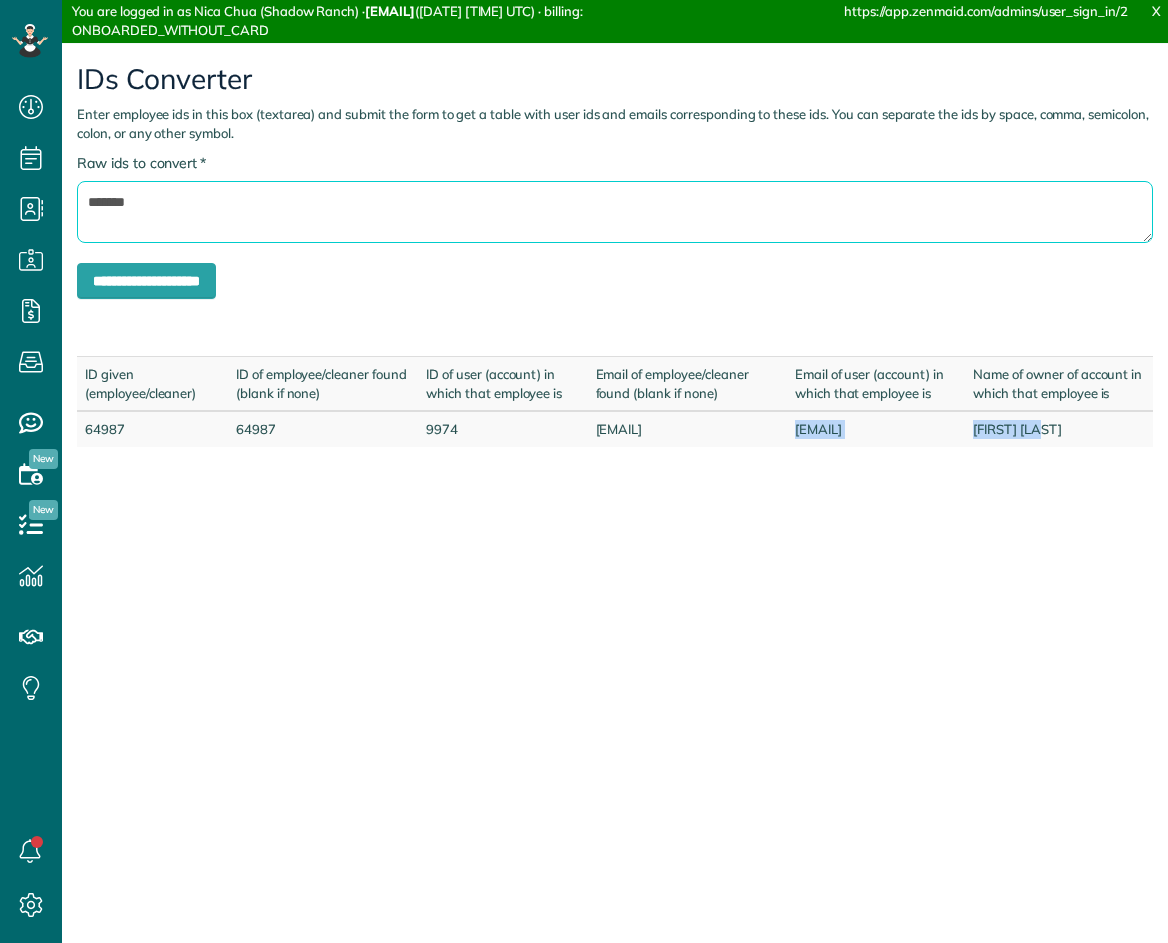 click on "*******" at bounding box center (615, 212) 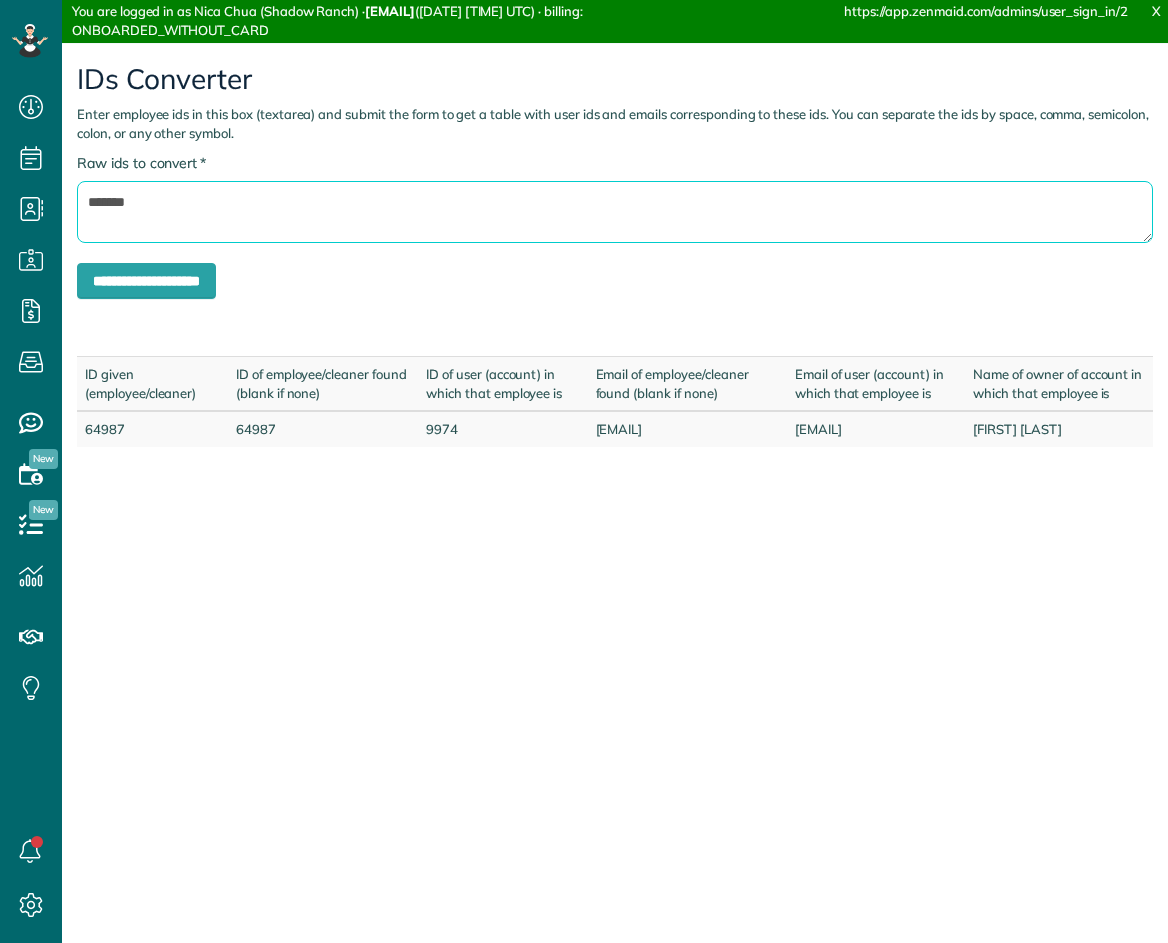 click on "*******" at bounding box center [615, 212] 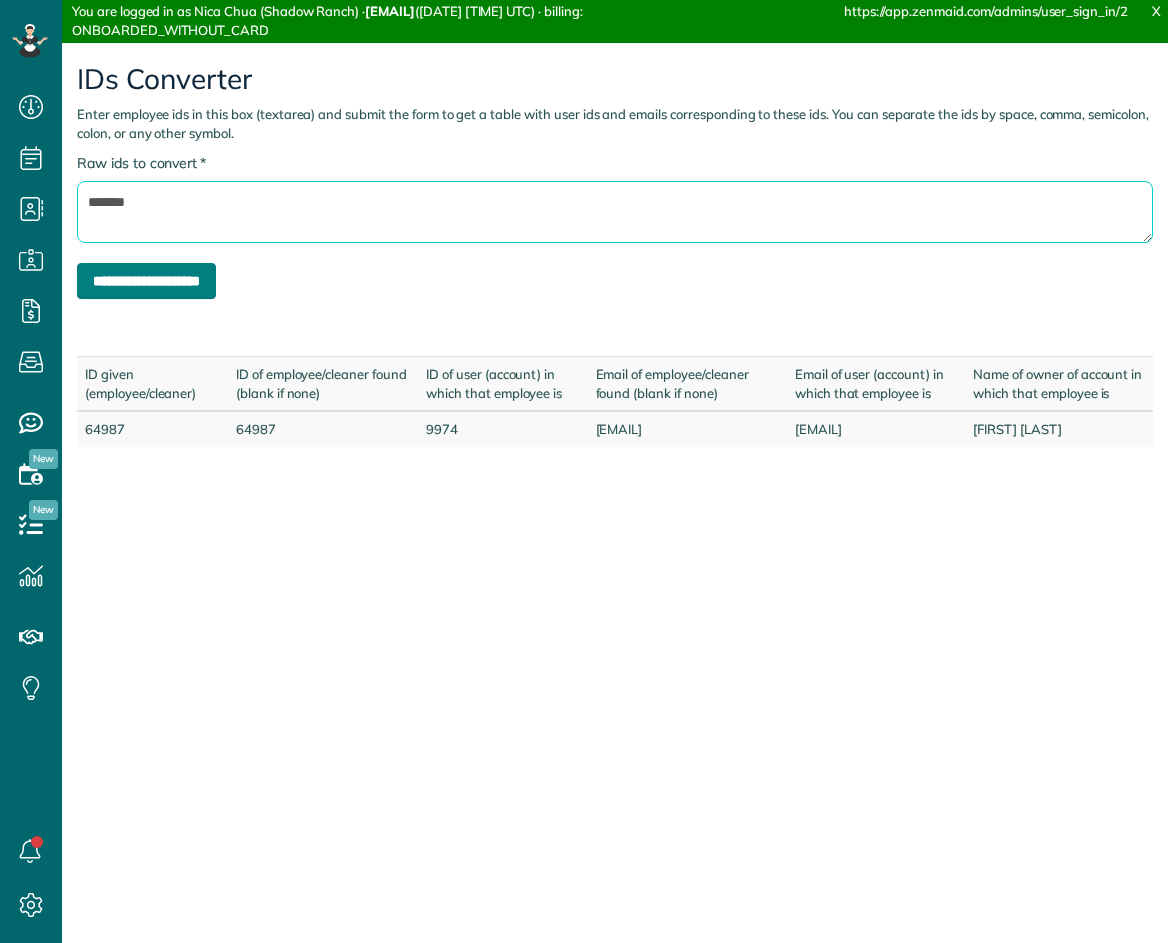 type on "******" 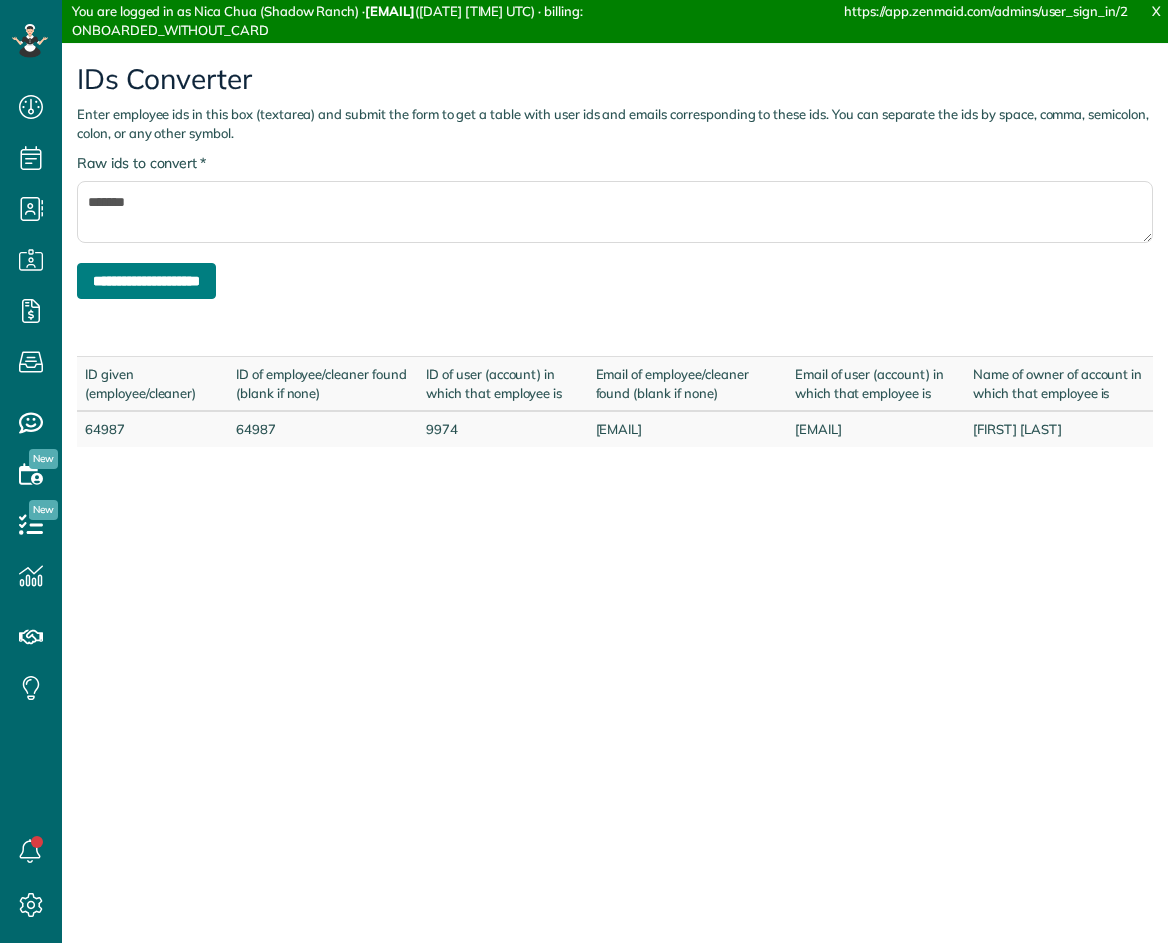 click on "**********" at bounding box center [146, 281] 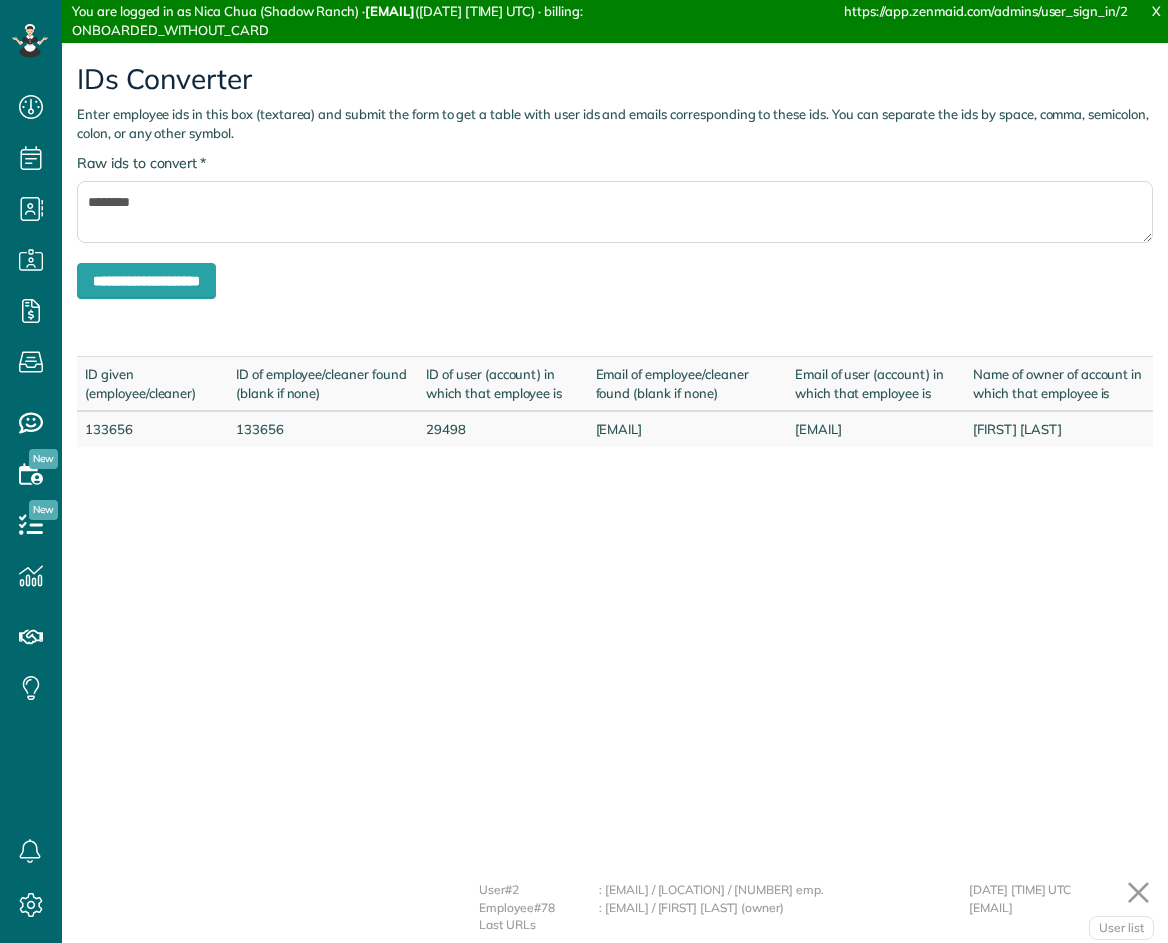 scroll, scrollTop: 0, scrollLeft: 0, axis: both 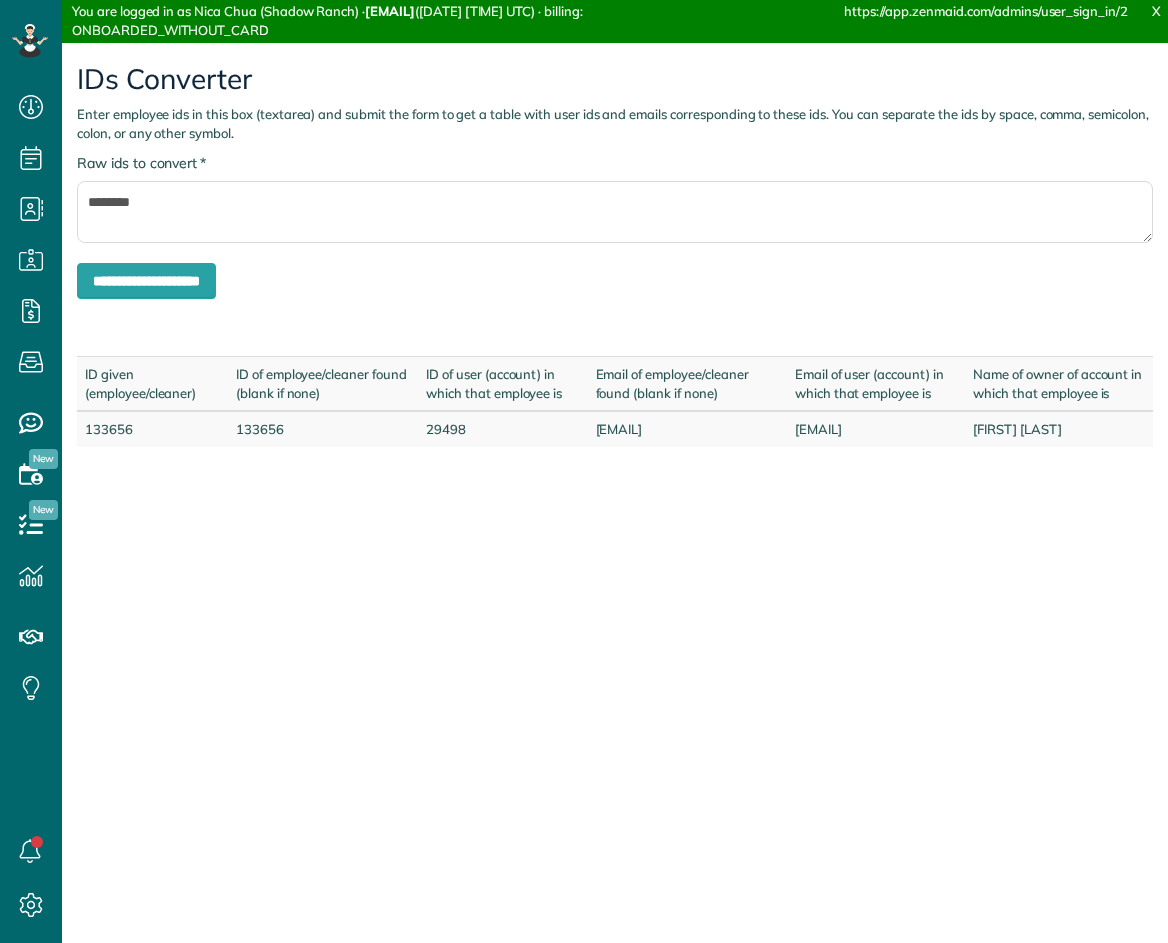 drag, startPoint x: 1115, startPoint y: 445, endPoint x: 1131, endPoint y: 446, distance: 16.03122 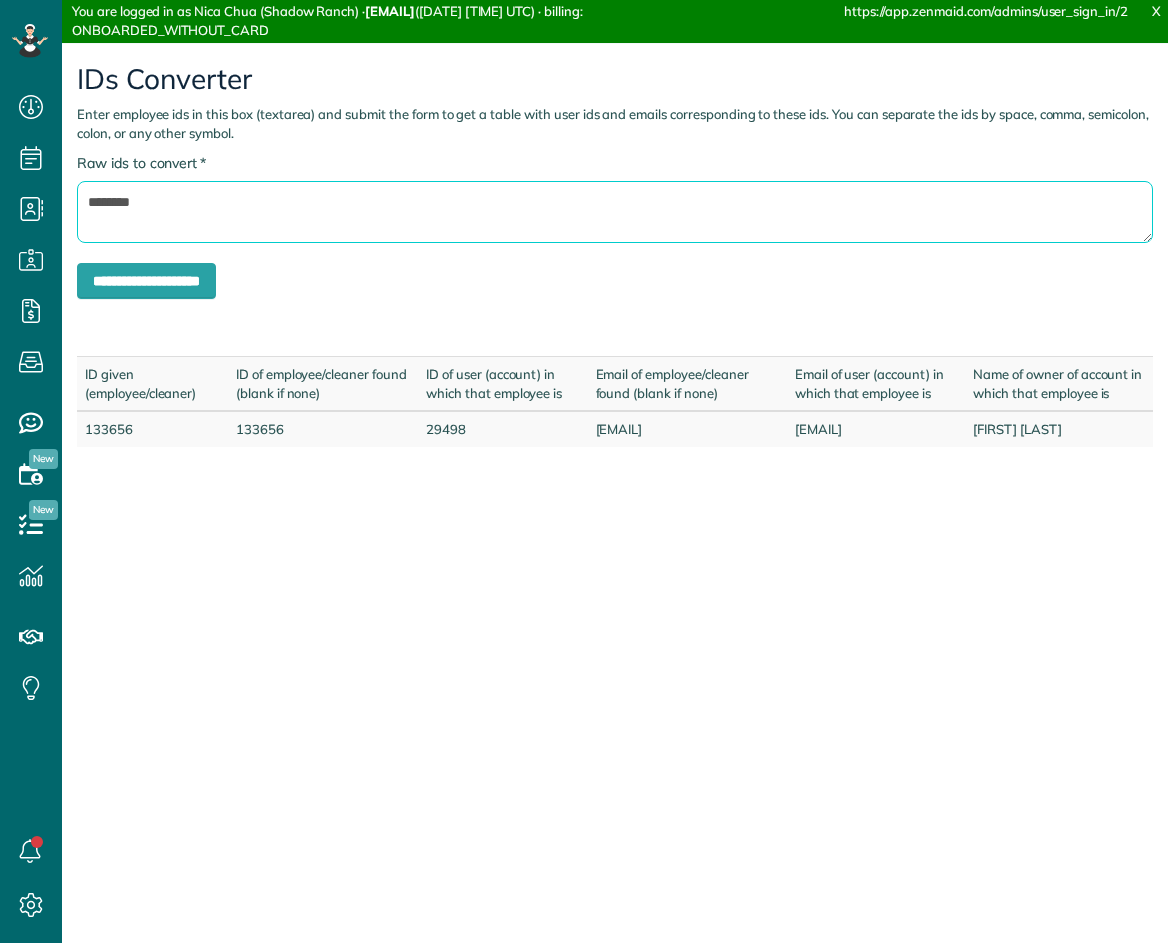 click on "********" at bounding box center [615, 212] 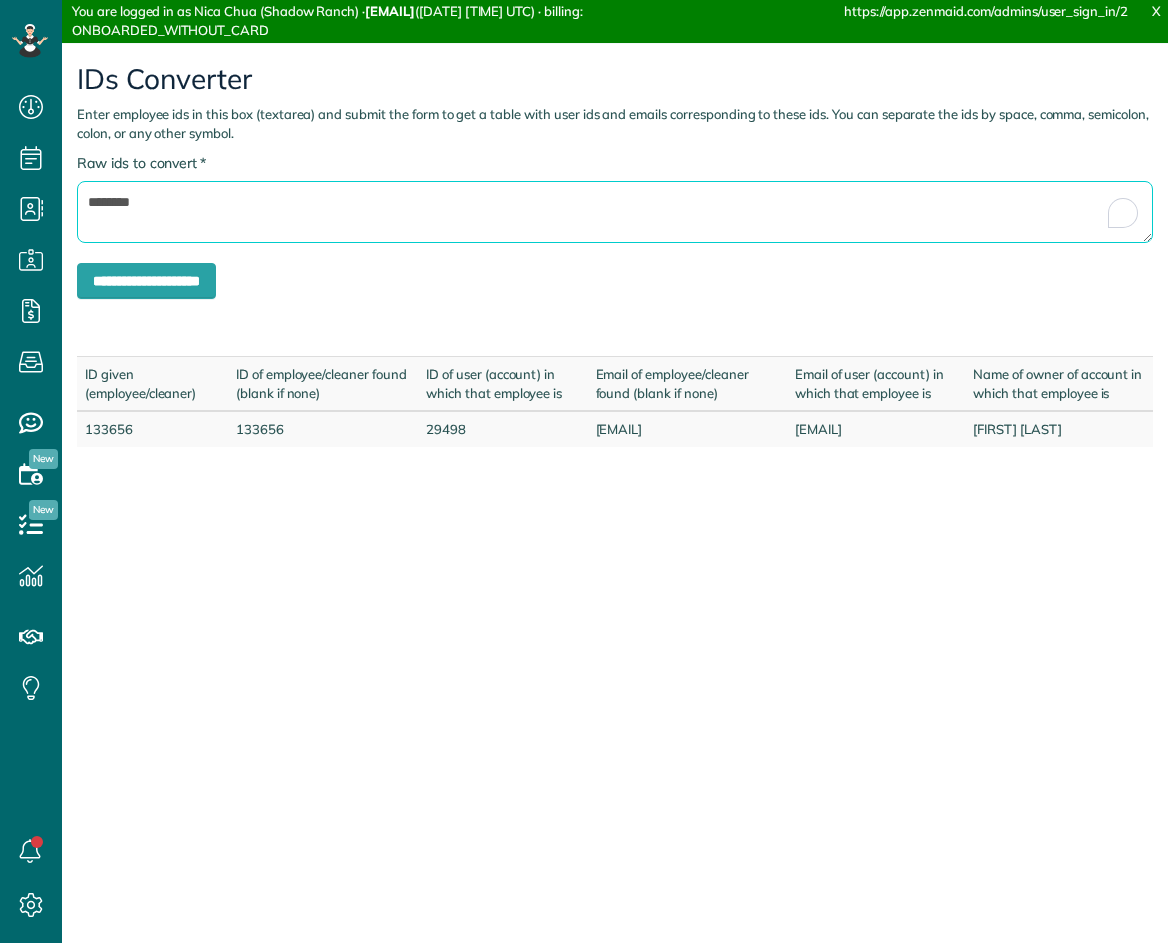 paste 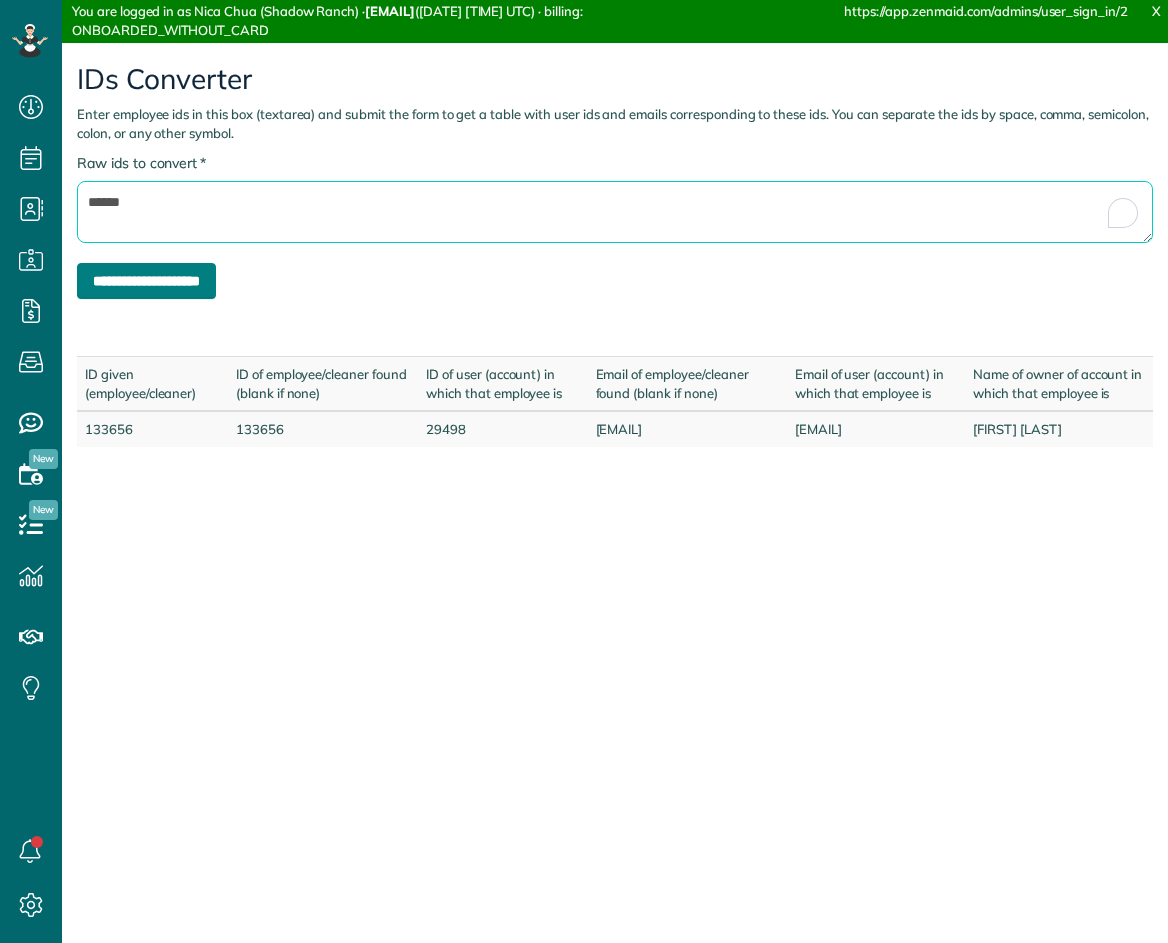 type on "******" 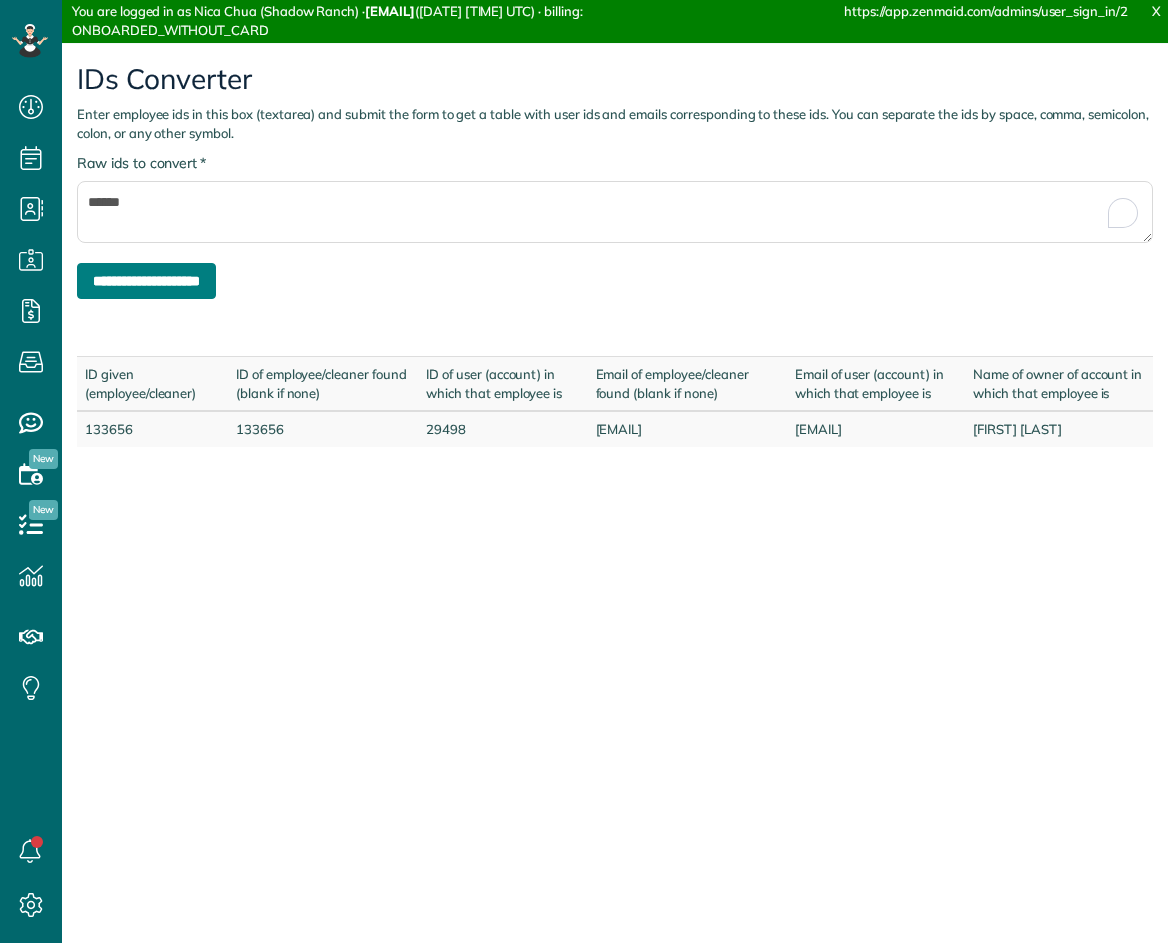 click on "**********" at bounding box center [146, 281] 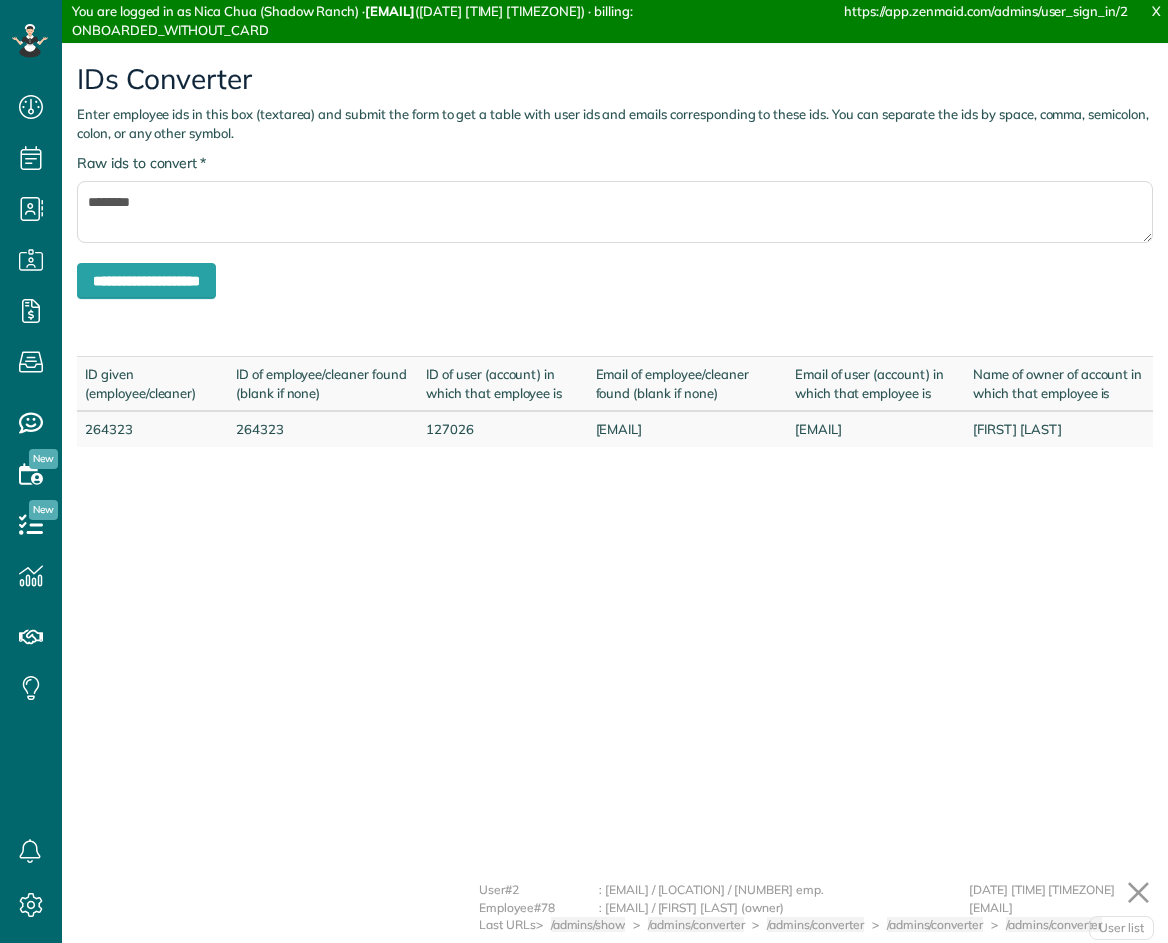 scroll, scrollTop: 0, scrollLeft: 0, axis: both 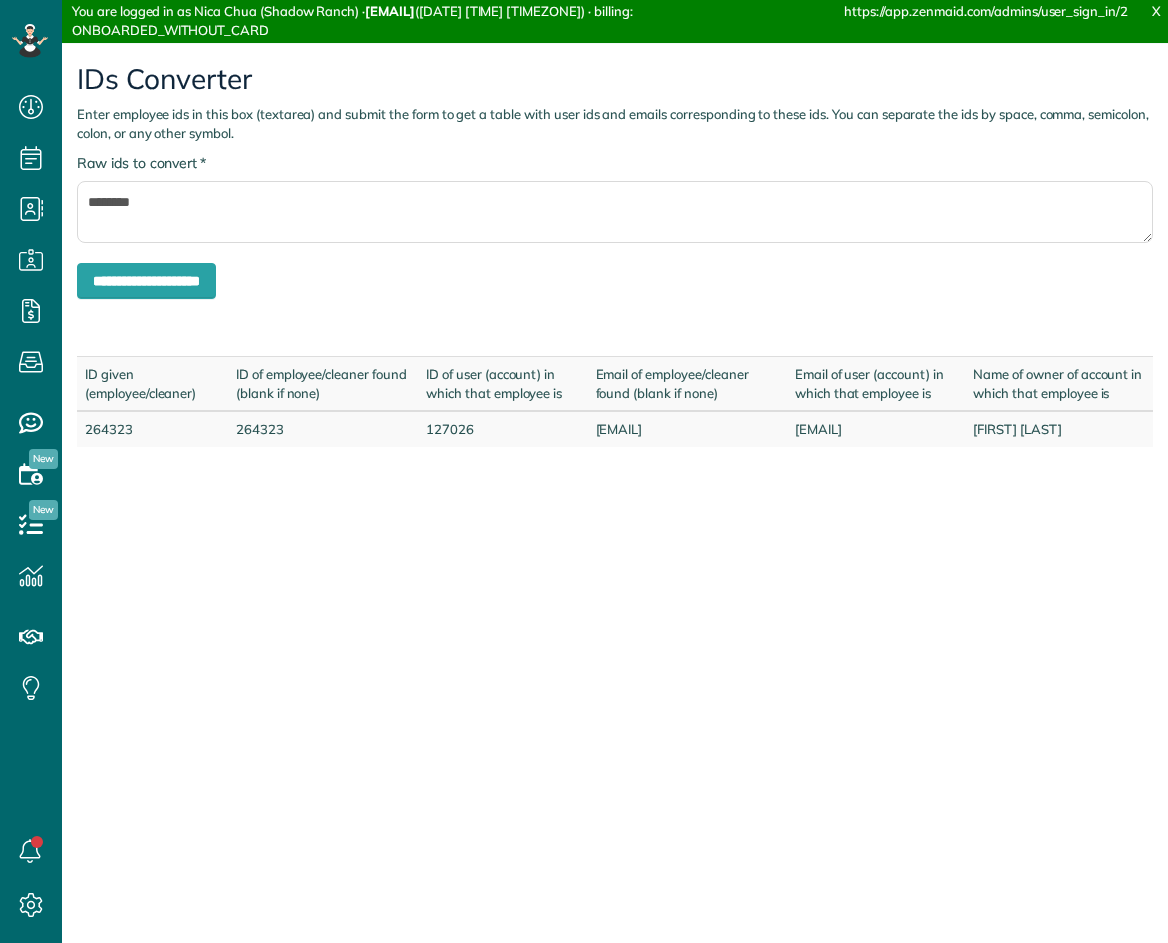 click on "[EMAIL]" at bounding box center [876, 384] 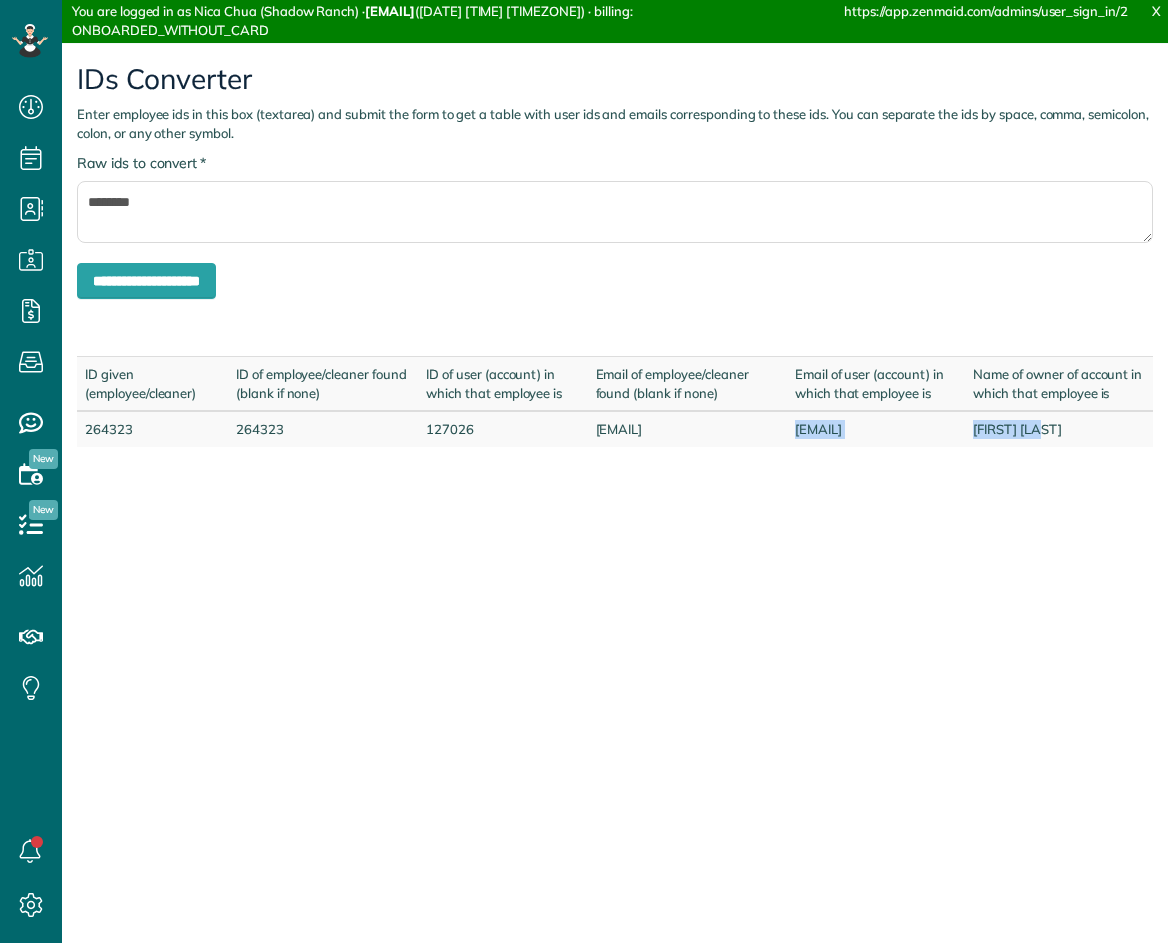 drag, startPoint x: 767, startPoint y: 466, endPoint x: 1102, endPoint y: 466, distance: 335 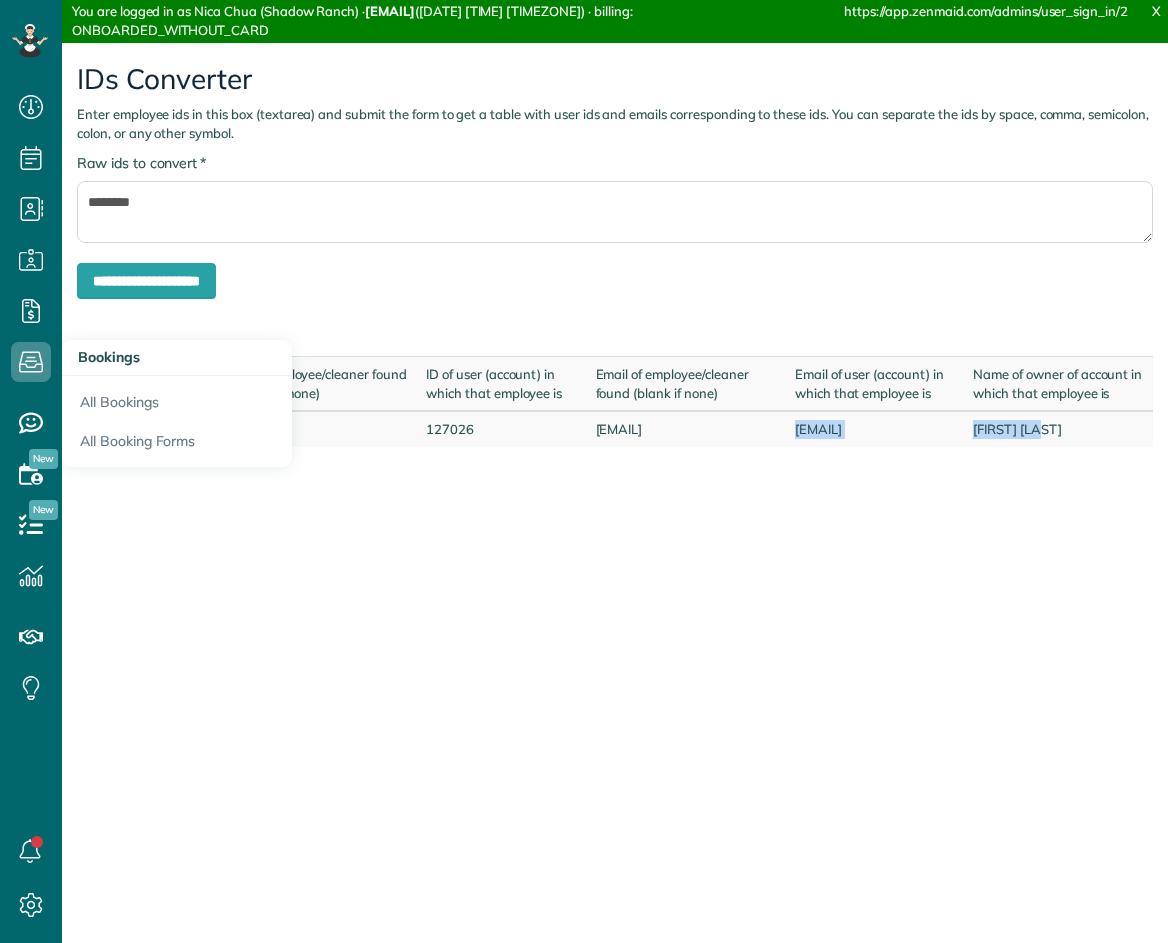 copy on "[EMAIL]
[FIRST] [LAST]" 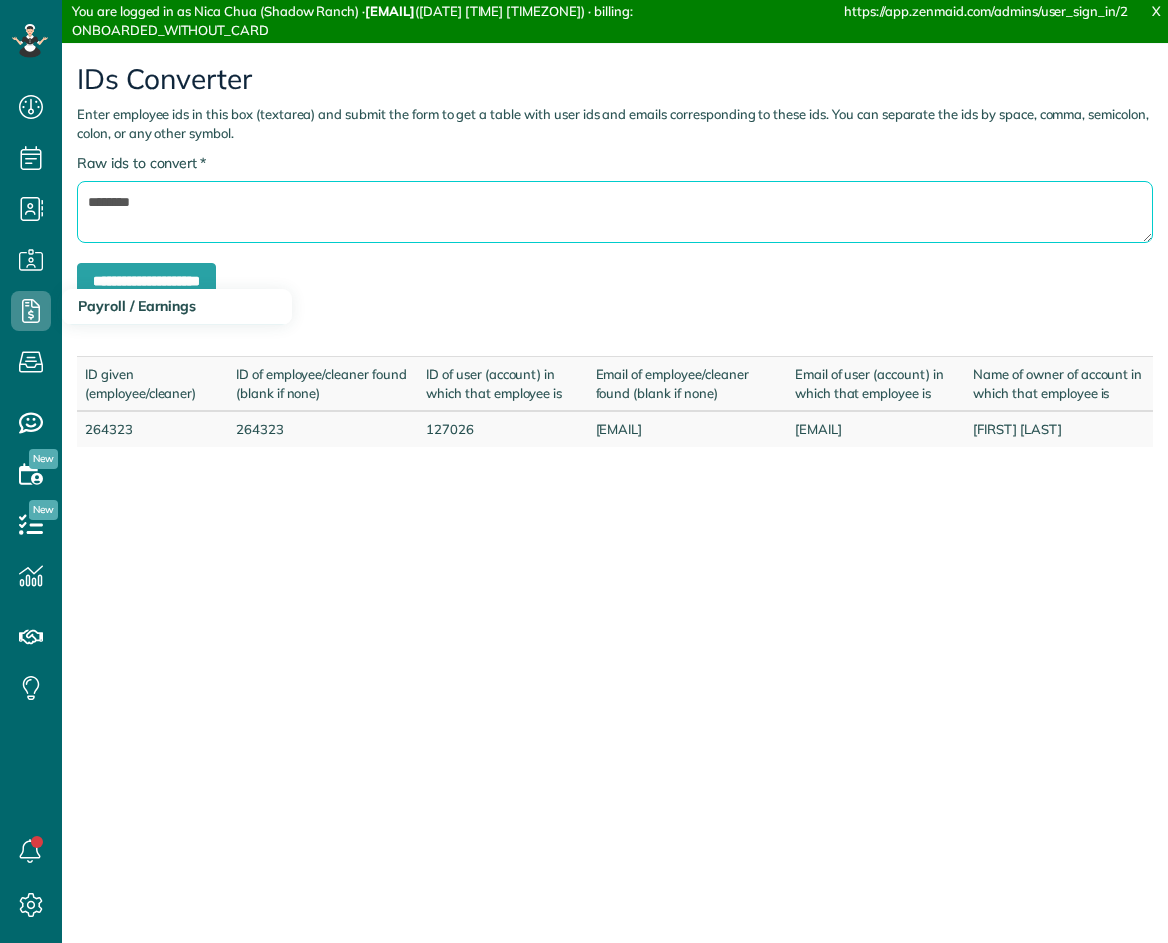 click on "********" at bounding box center (615, 212) 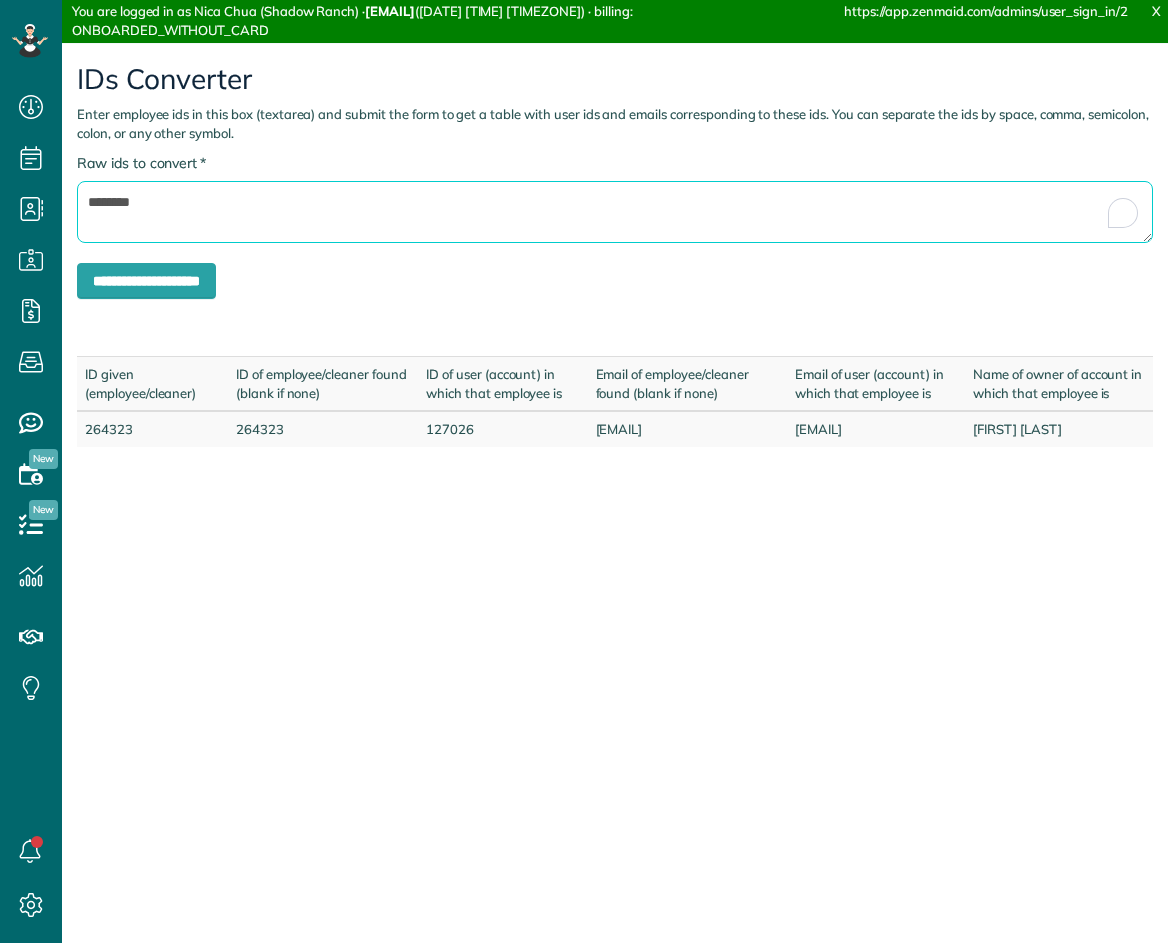 paste 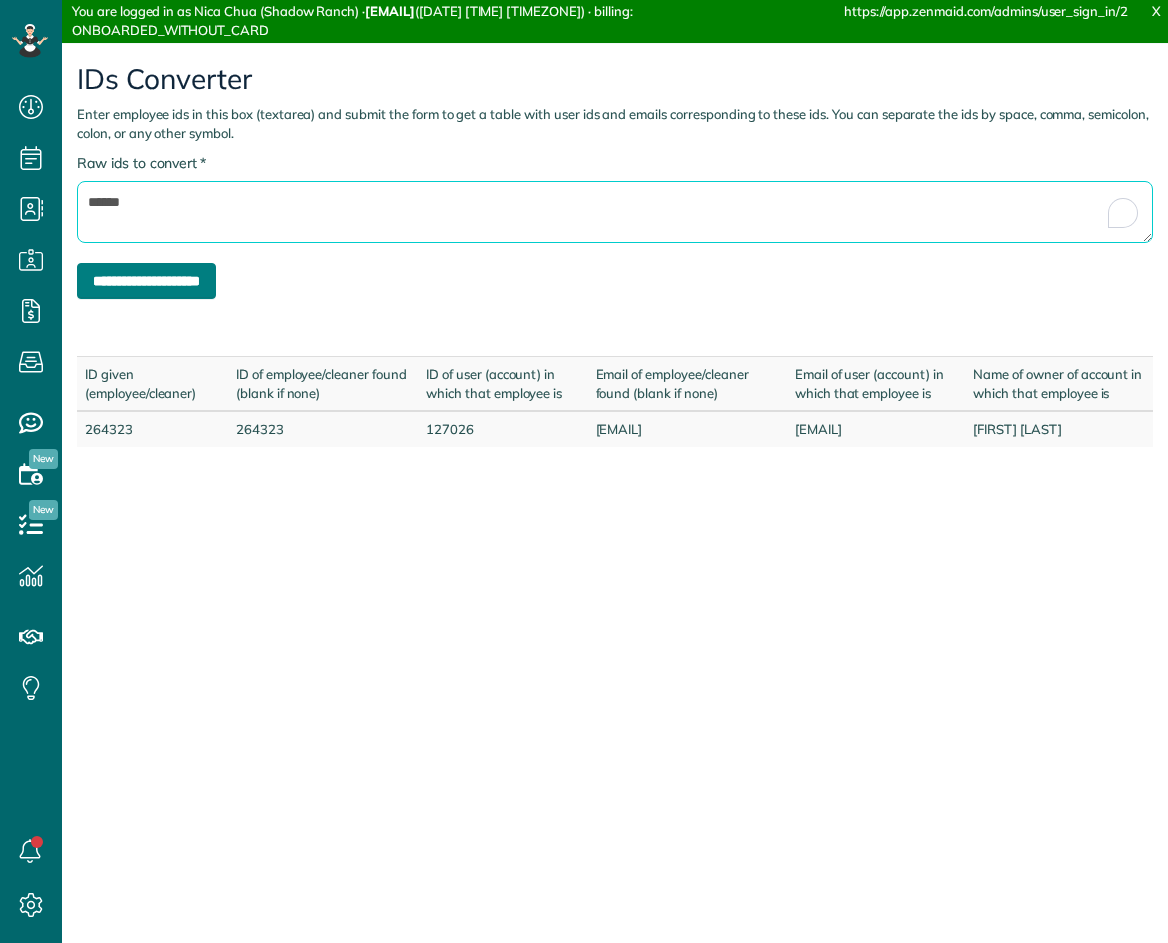 type on "******" 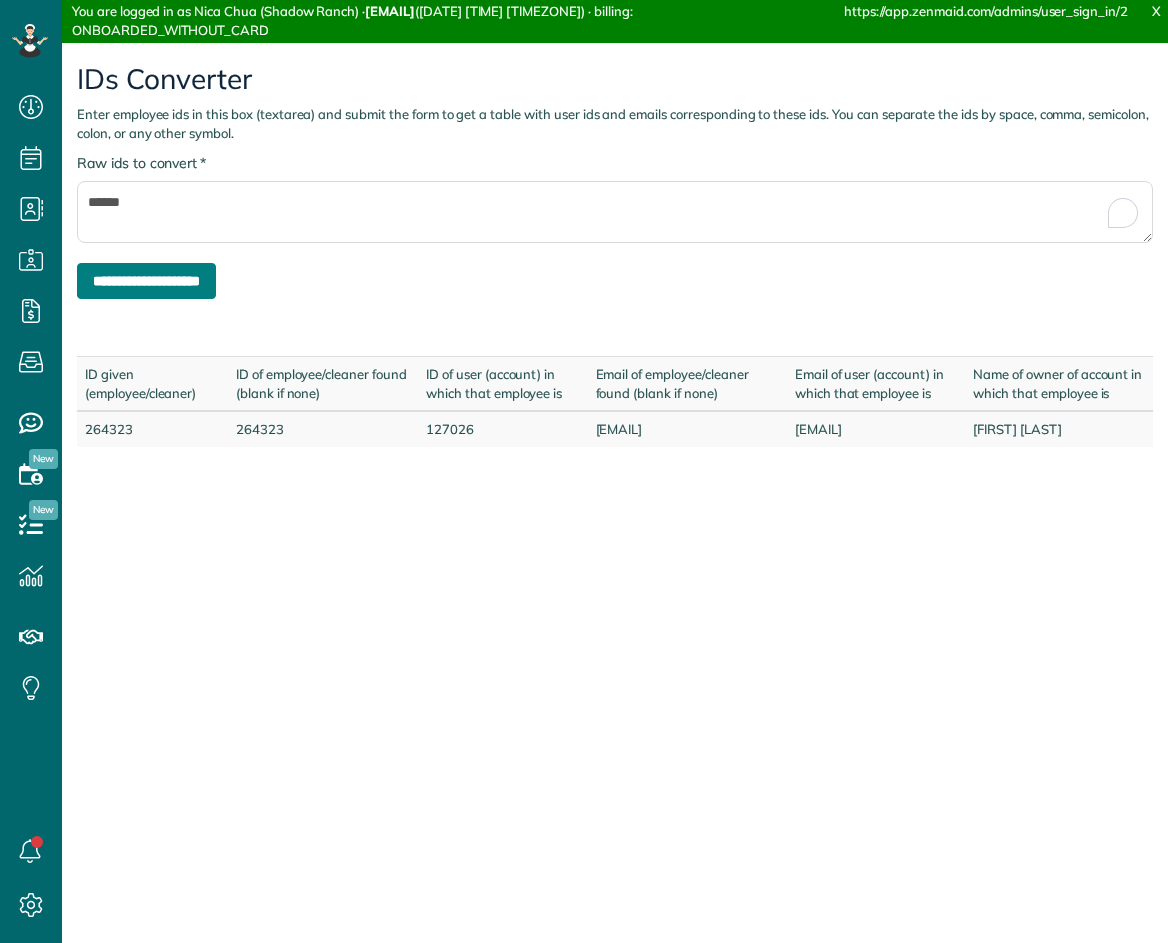 click on "**********" at bounding box center [146, 281] 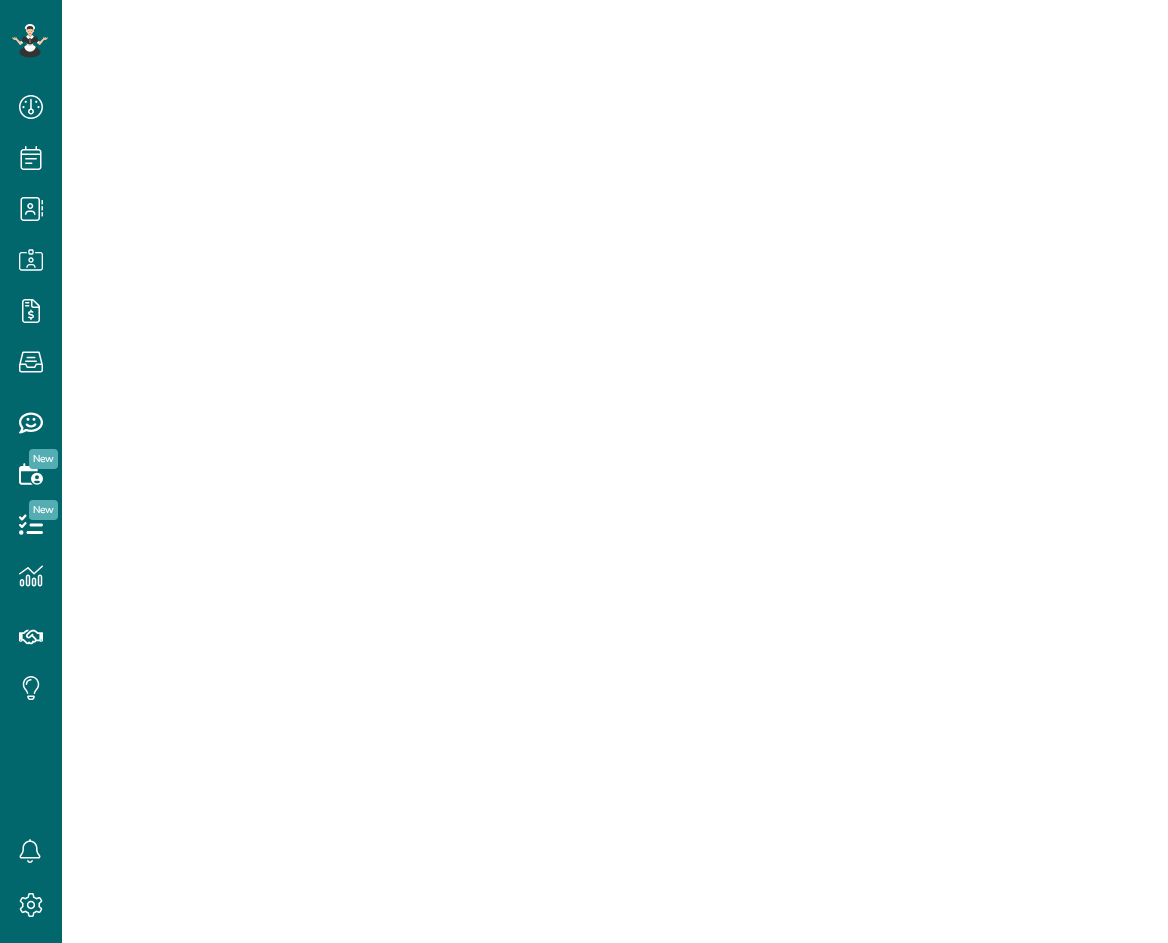 scroll, scrollTop: 0, scrollLeft: 0, axis: both 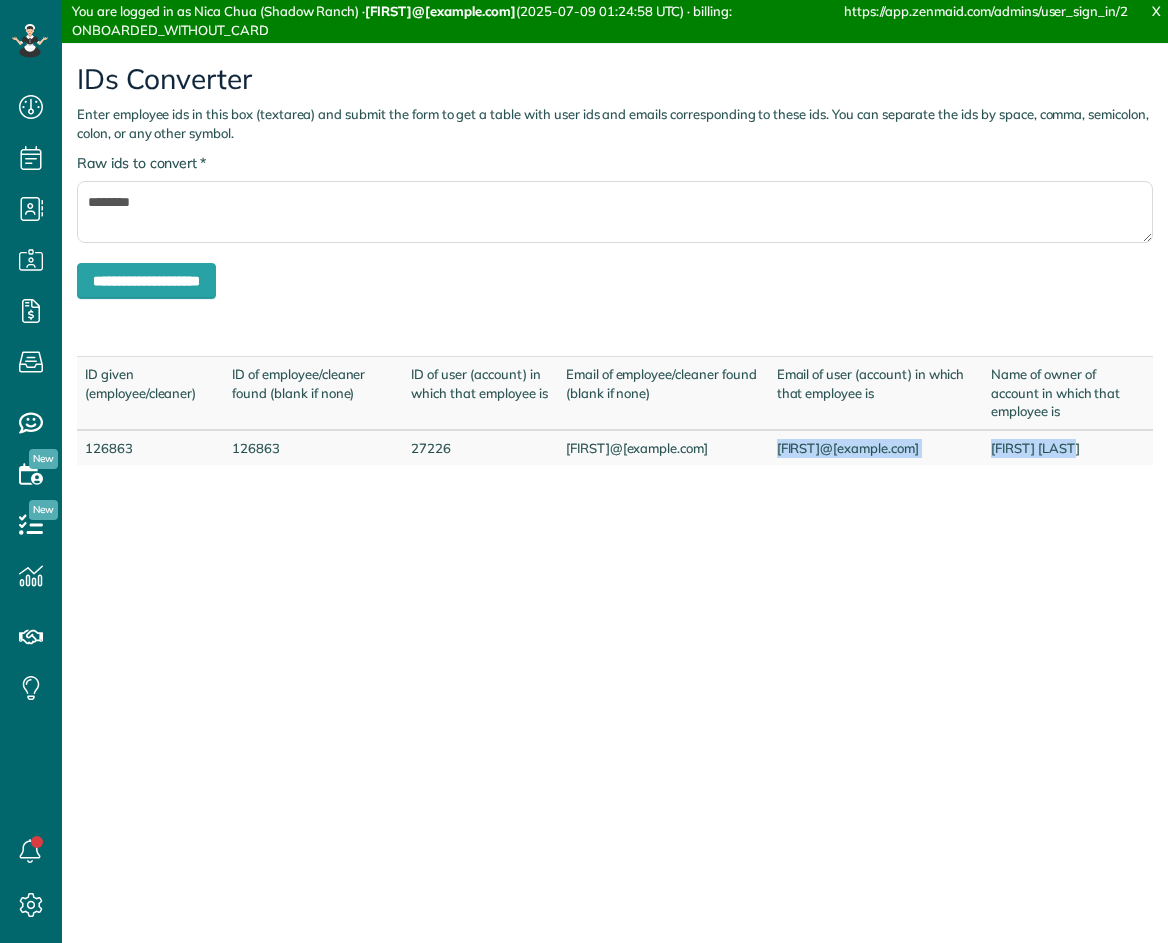 drag, startPoint x: 770, startPoint y: 445, endPoint x: 1113, endPoint y: 456, distance: 343.17633 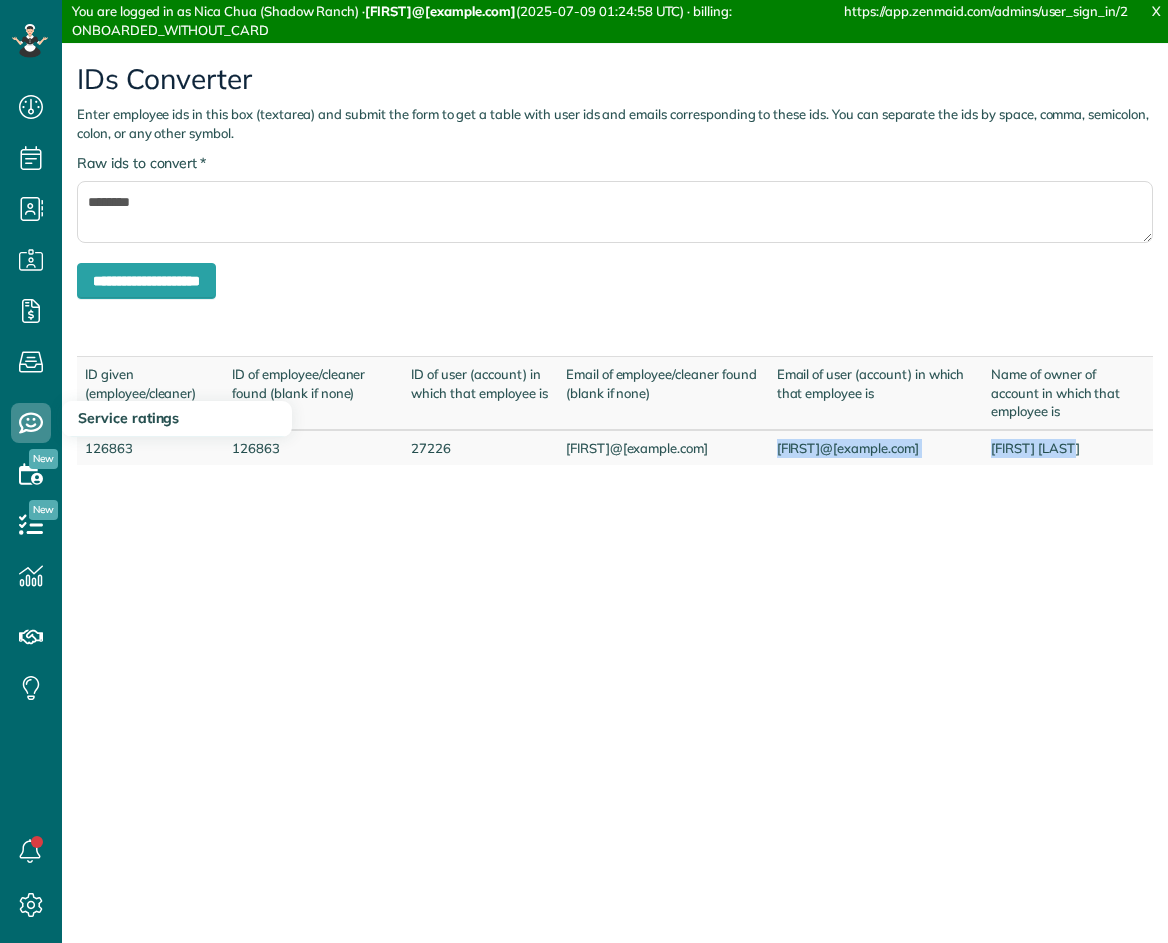 copy on "[FIRST] [LAST]@example.com
[FIRST] [LAST]" 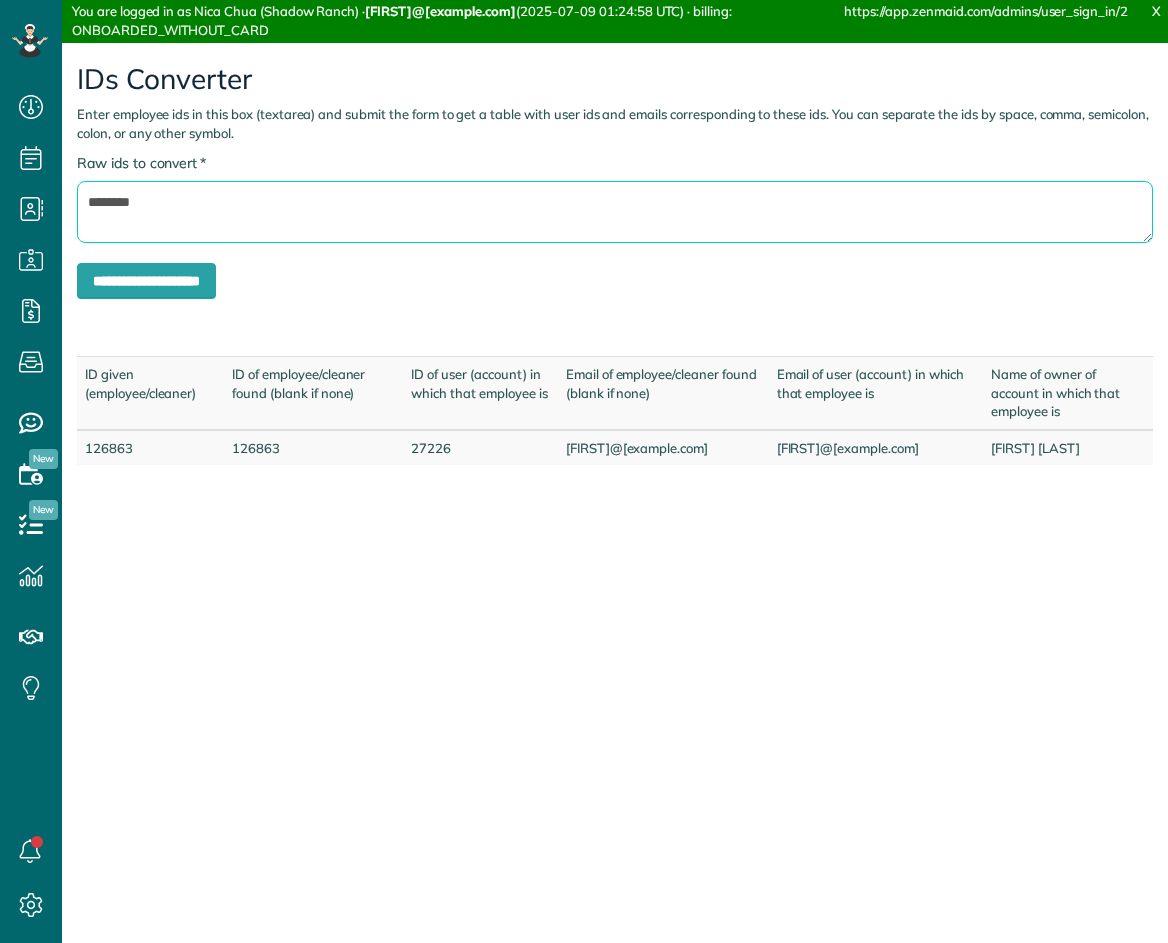 click on "********" at bounding box center (615, 212) 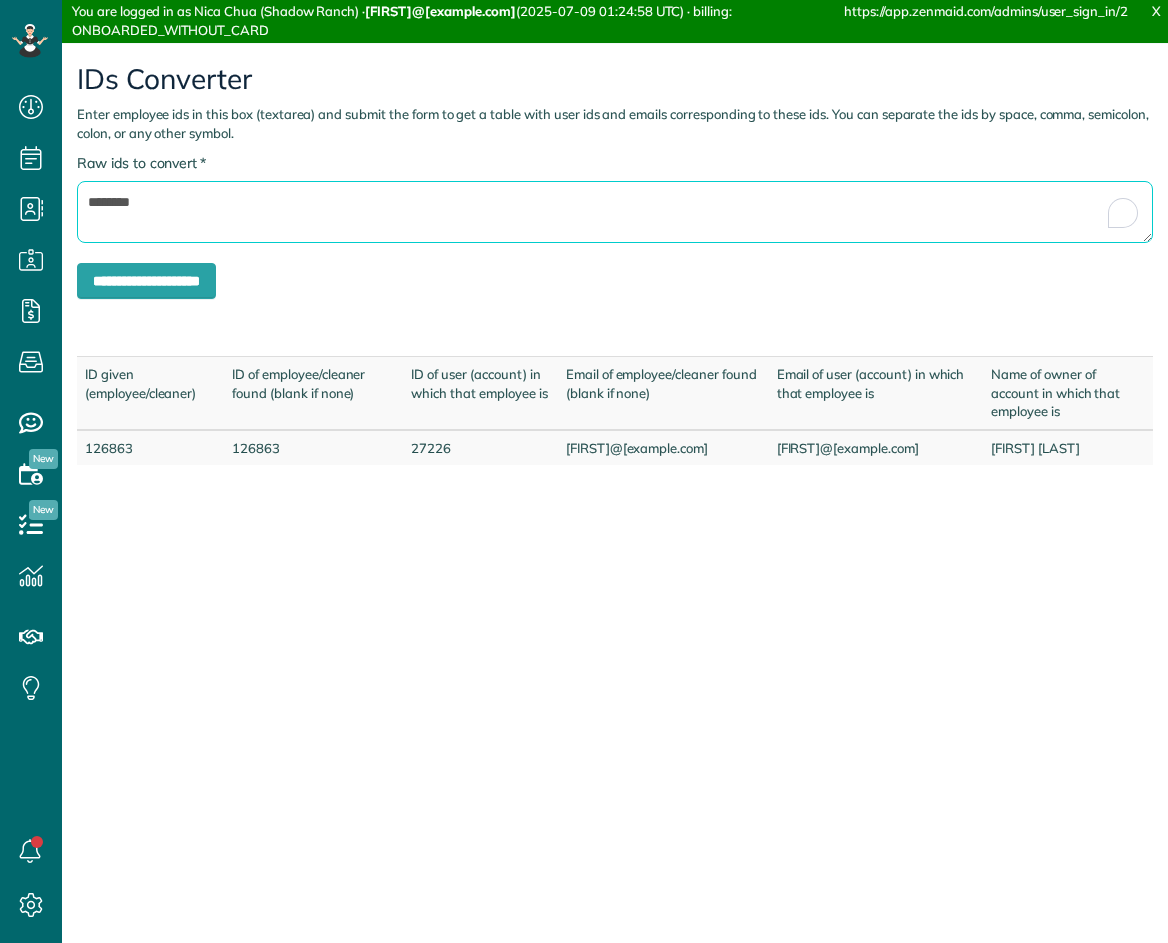 paste 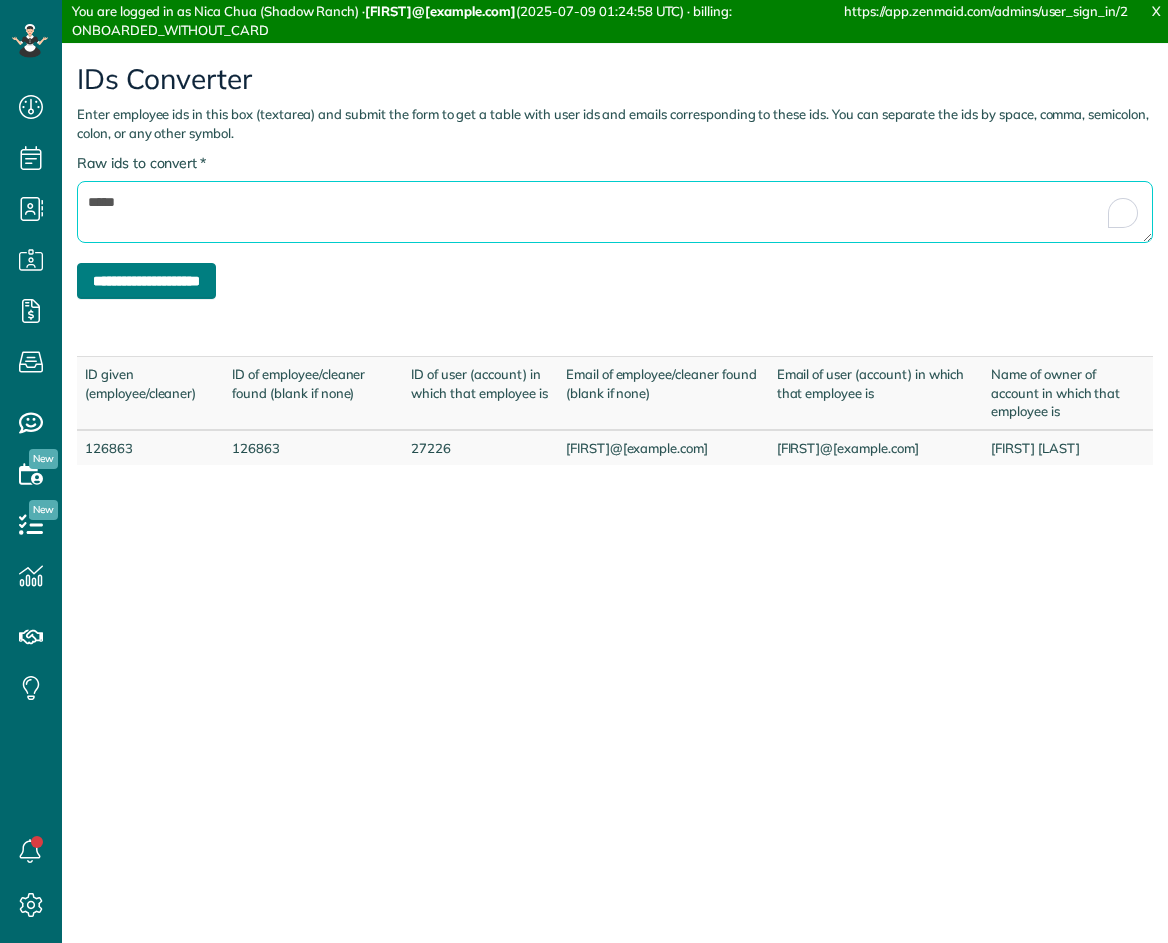 type on "*****" 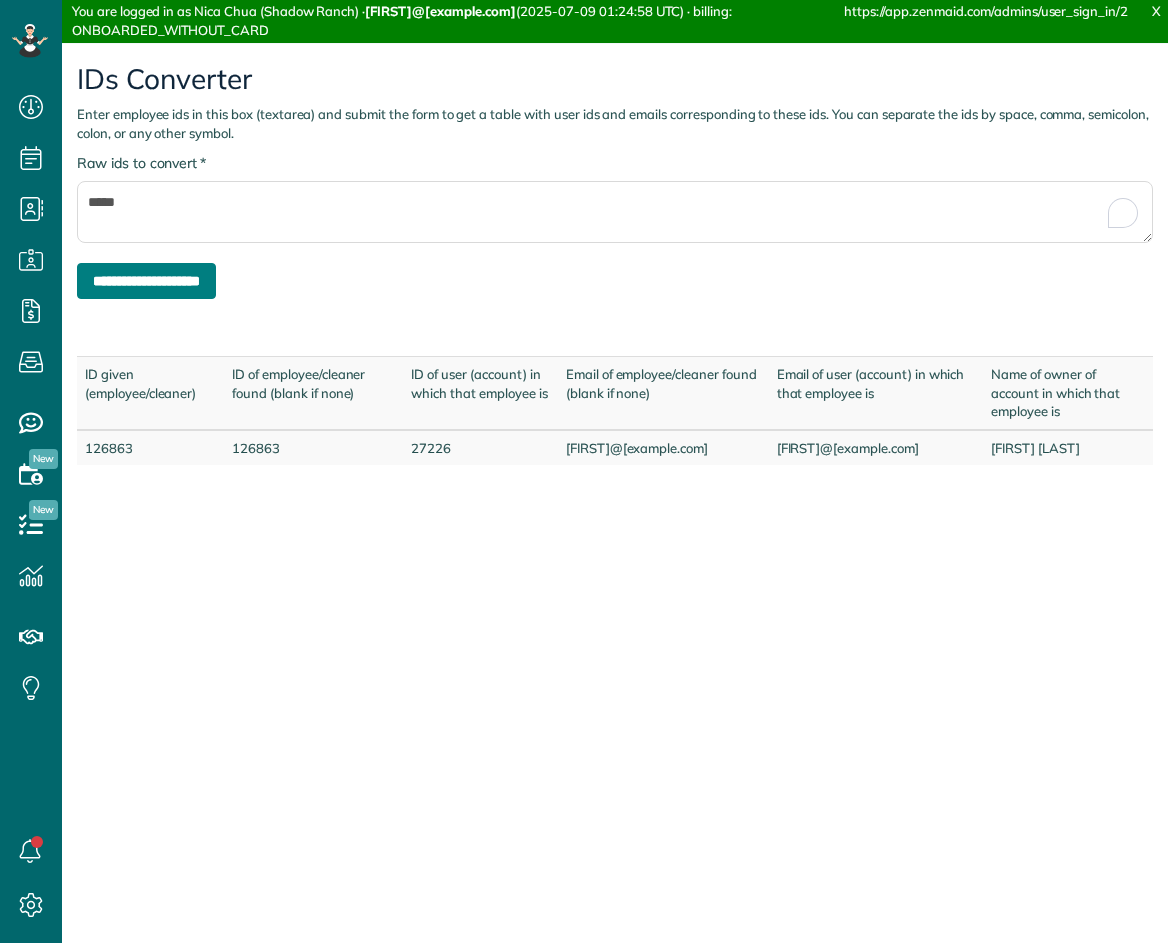 click on "**********" at bounding box center [146, 281] 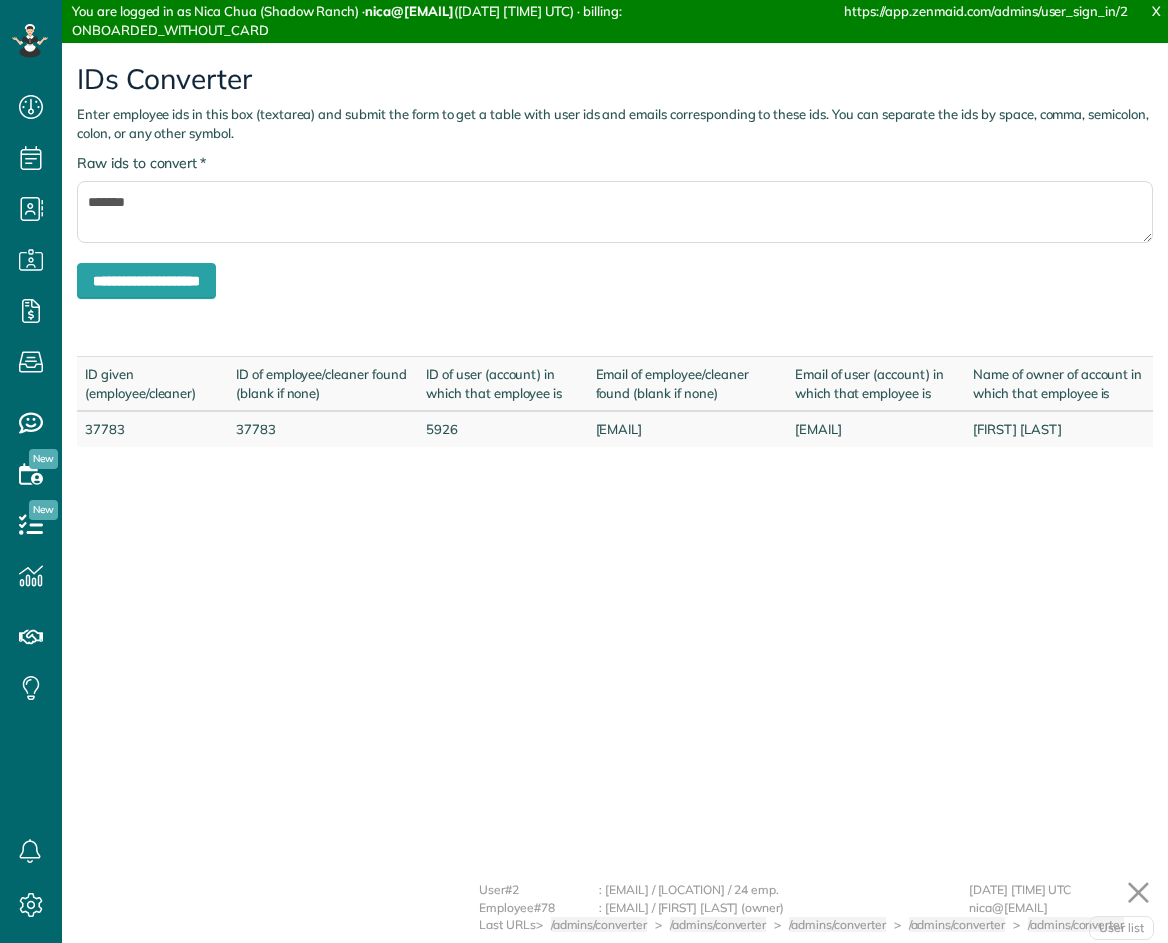 scroll, scrollTop: 0, scrollLeft: 0, axis: both 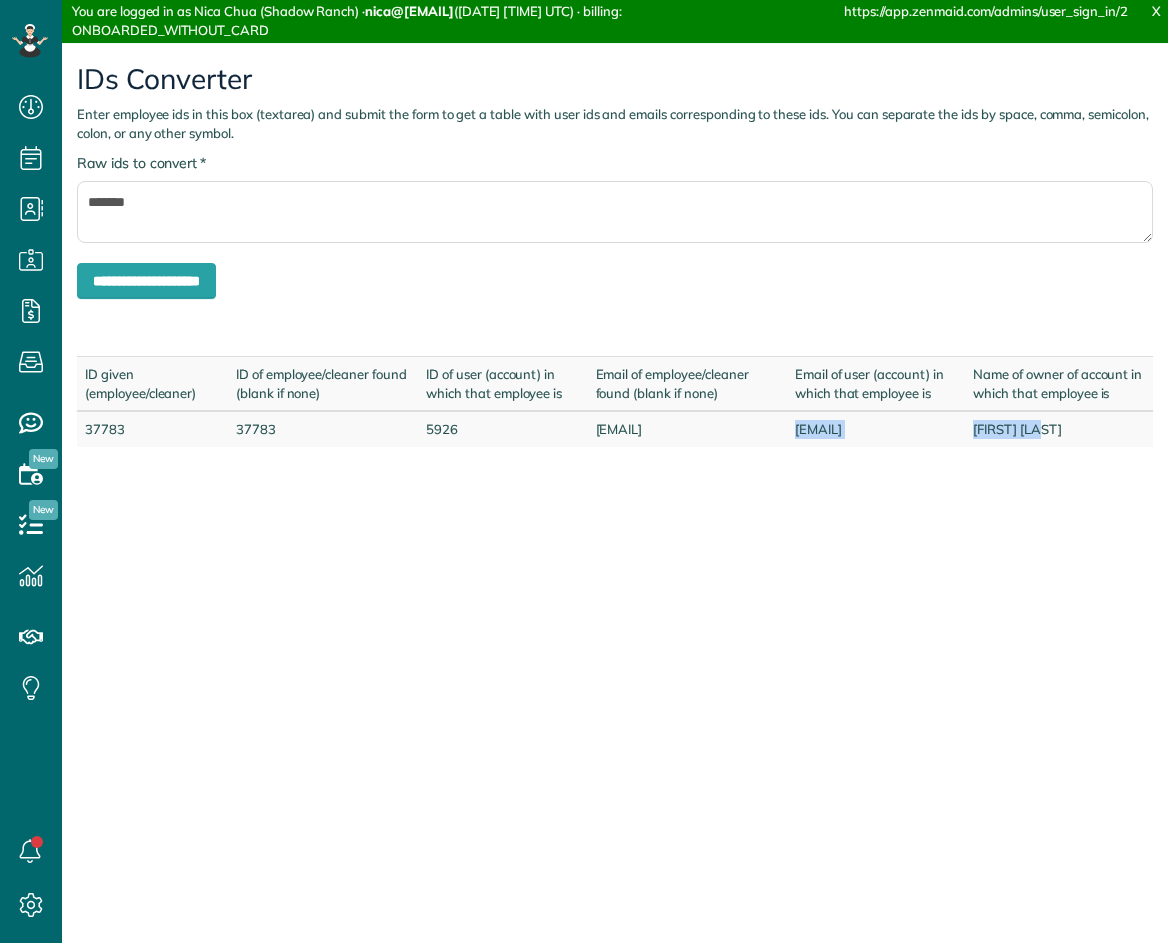 drag, startPoint x: 776, startPoint y: 449, endPoint x: 1082, endPoint y: 444, distance: 306.04083 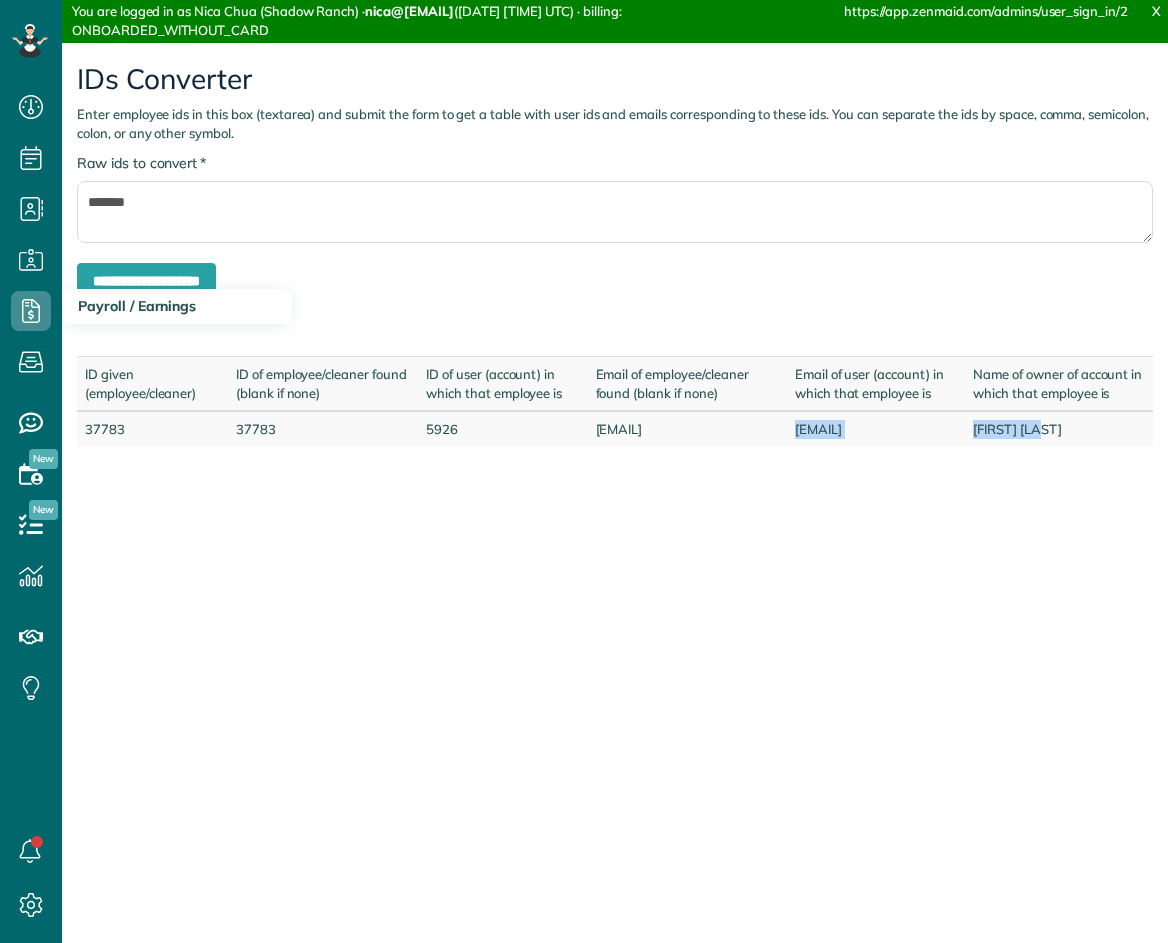 copy on "marion@maidineurope.com
Marion Rehm" 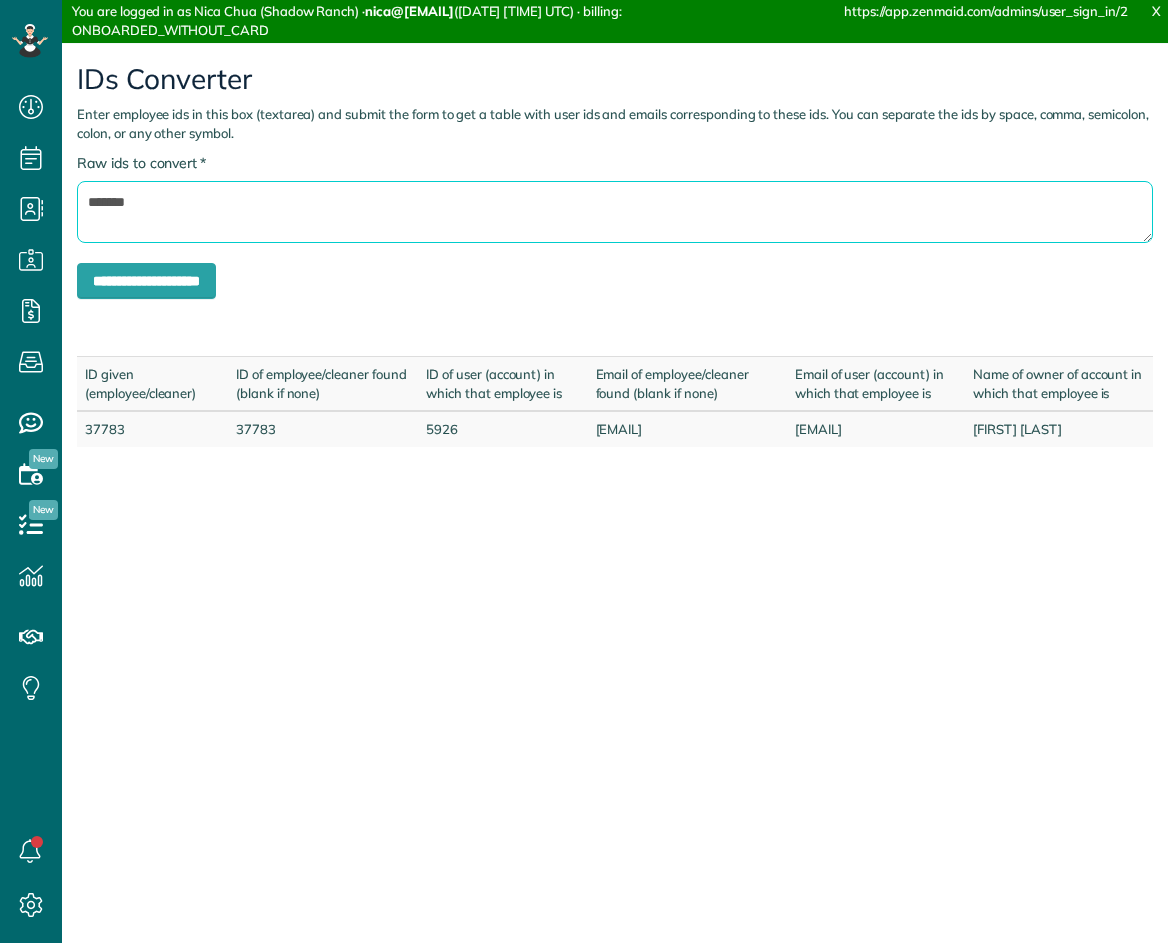 click on "*******" at bounding box center [615, 212] 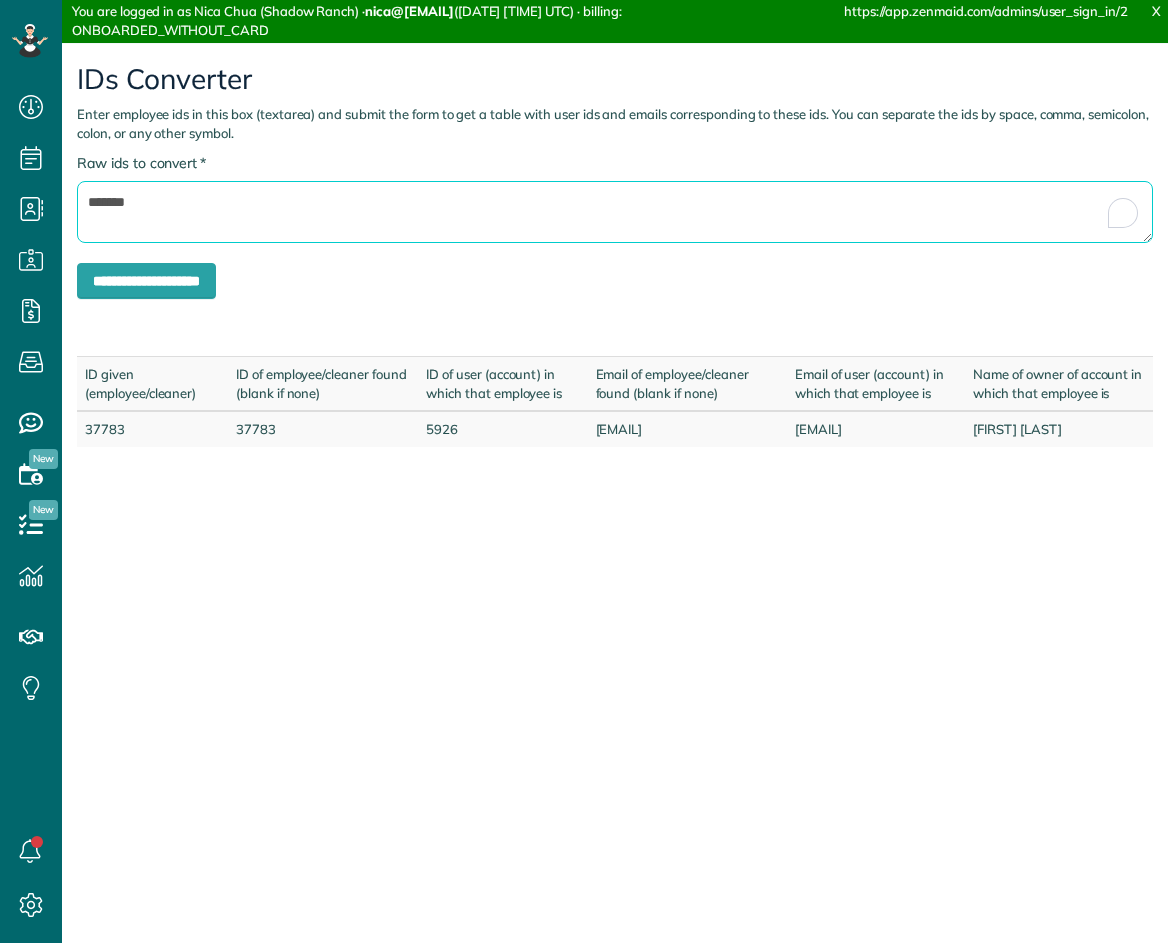 paste 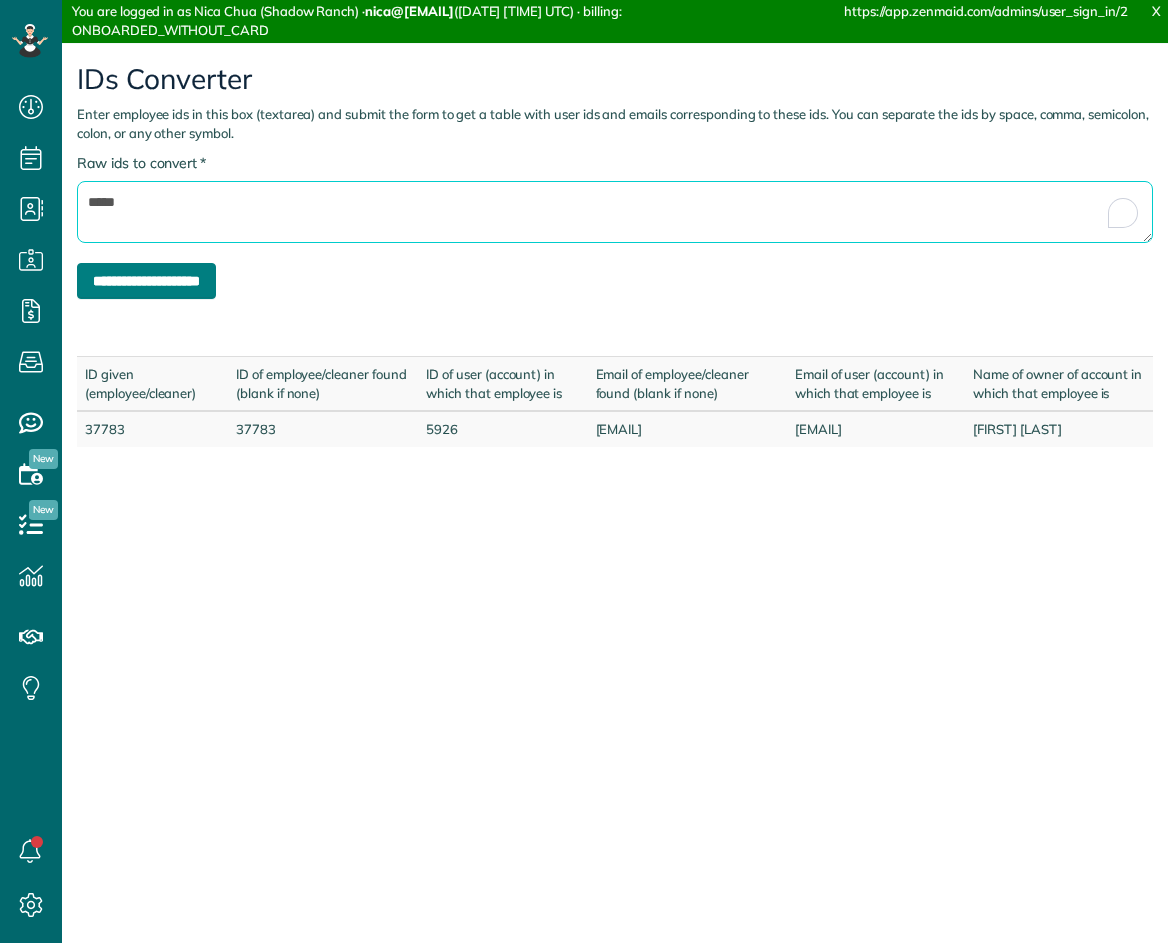 type on "*****" 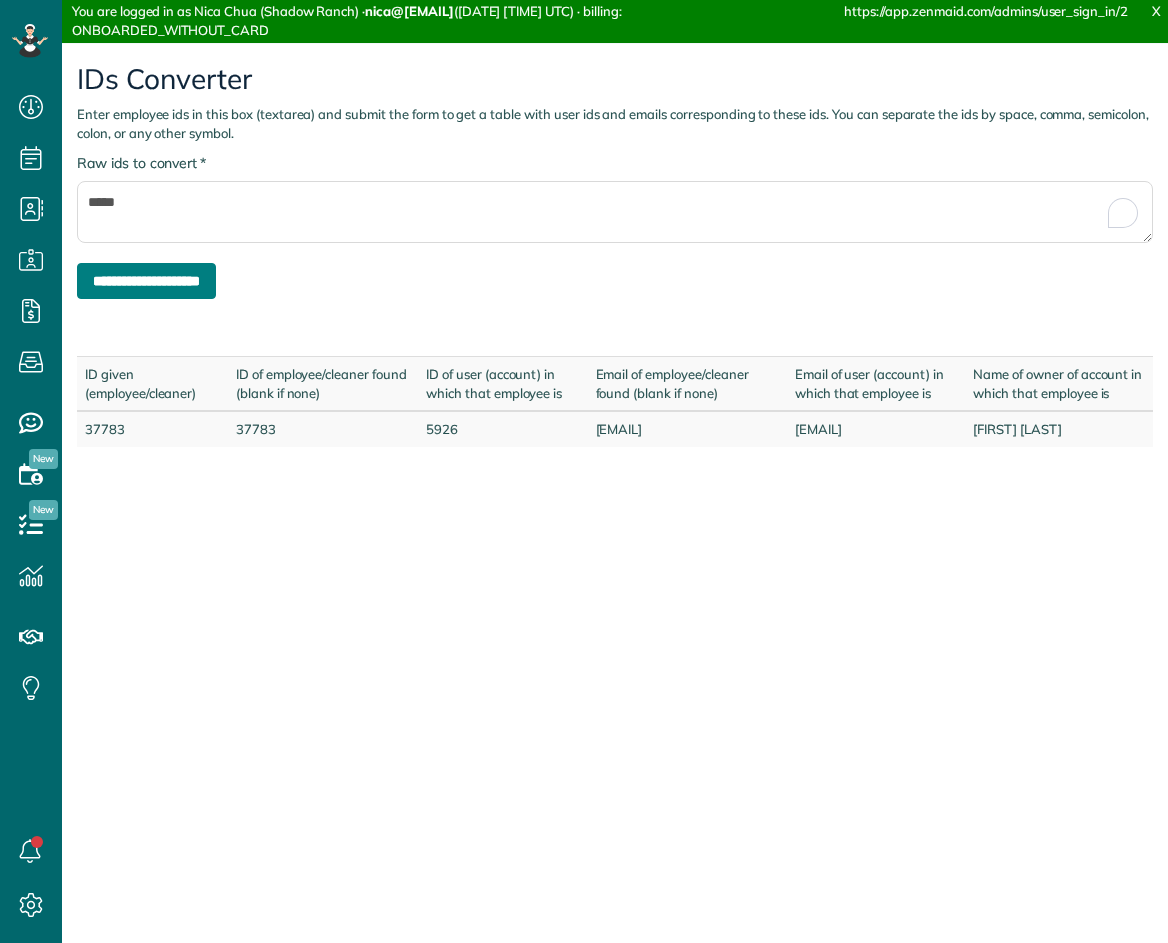 click on "**********" at bounding box center [146, 281] 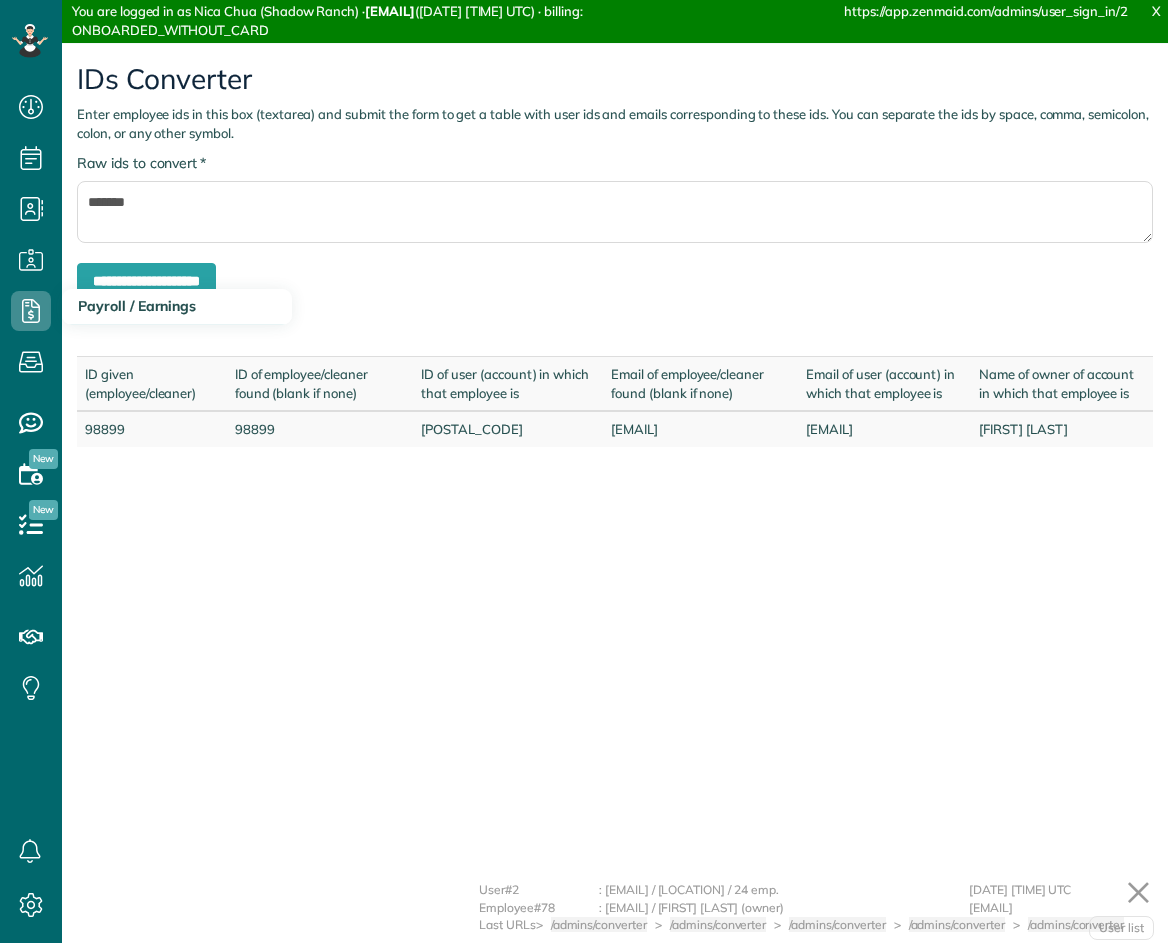 scroll, scrollTop: 0, scrollLeft: 0, axis: both 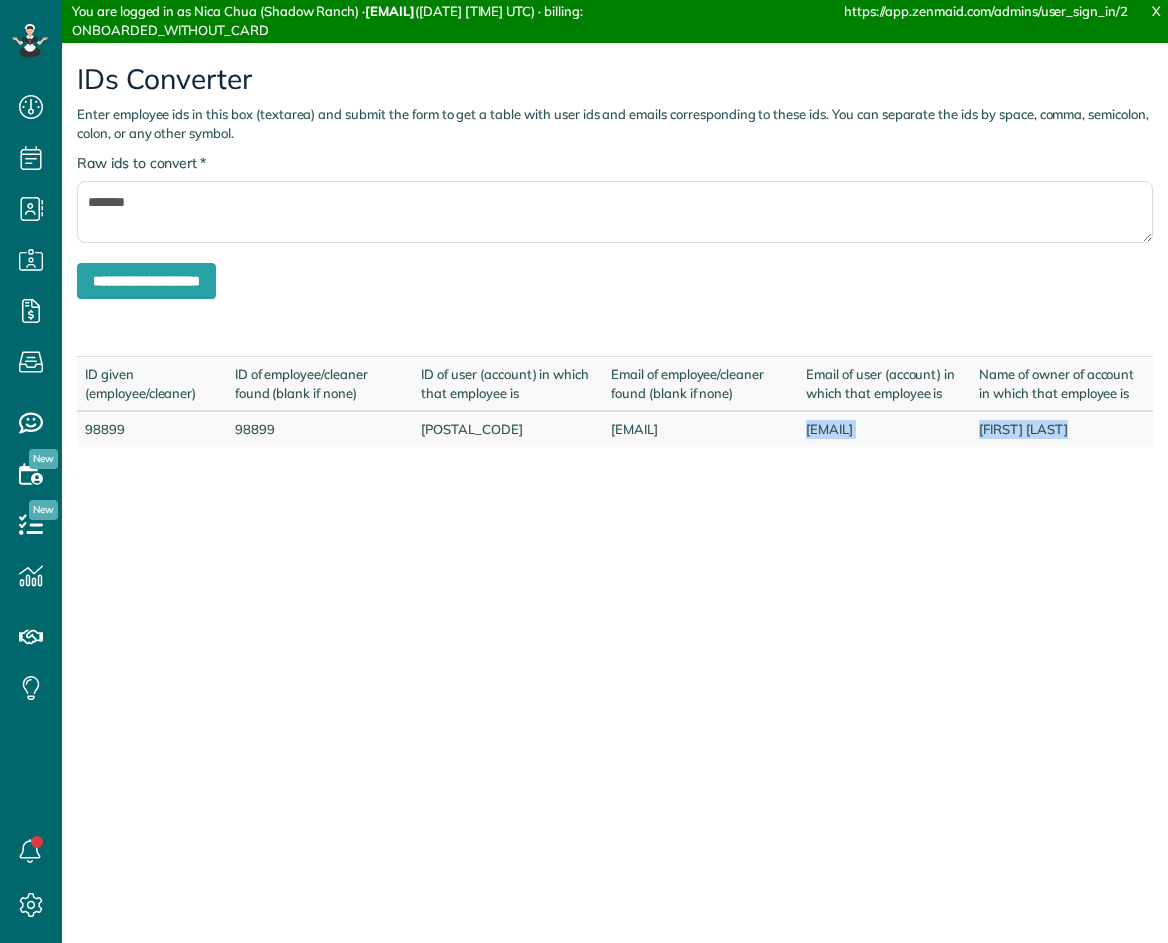drag, startPoint x: 759, startPoint y: 445, endPoint x: 1143, endPoint y: 440, distance: 384.03256 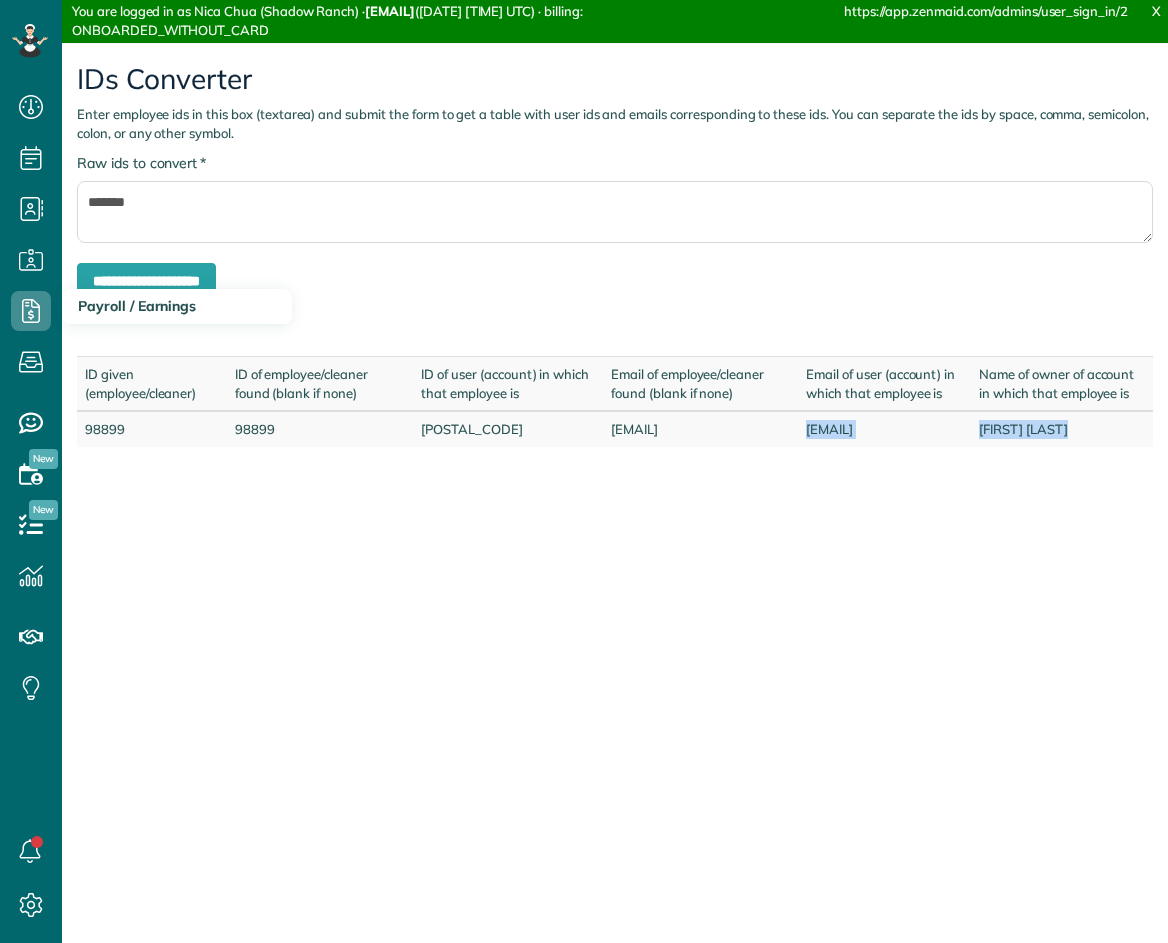 copy on "[EMAIL]
[FIRST] [LAST]" 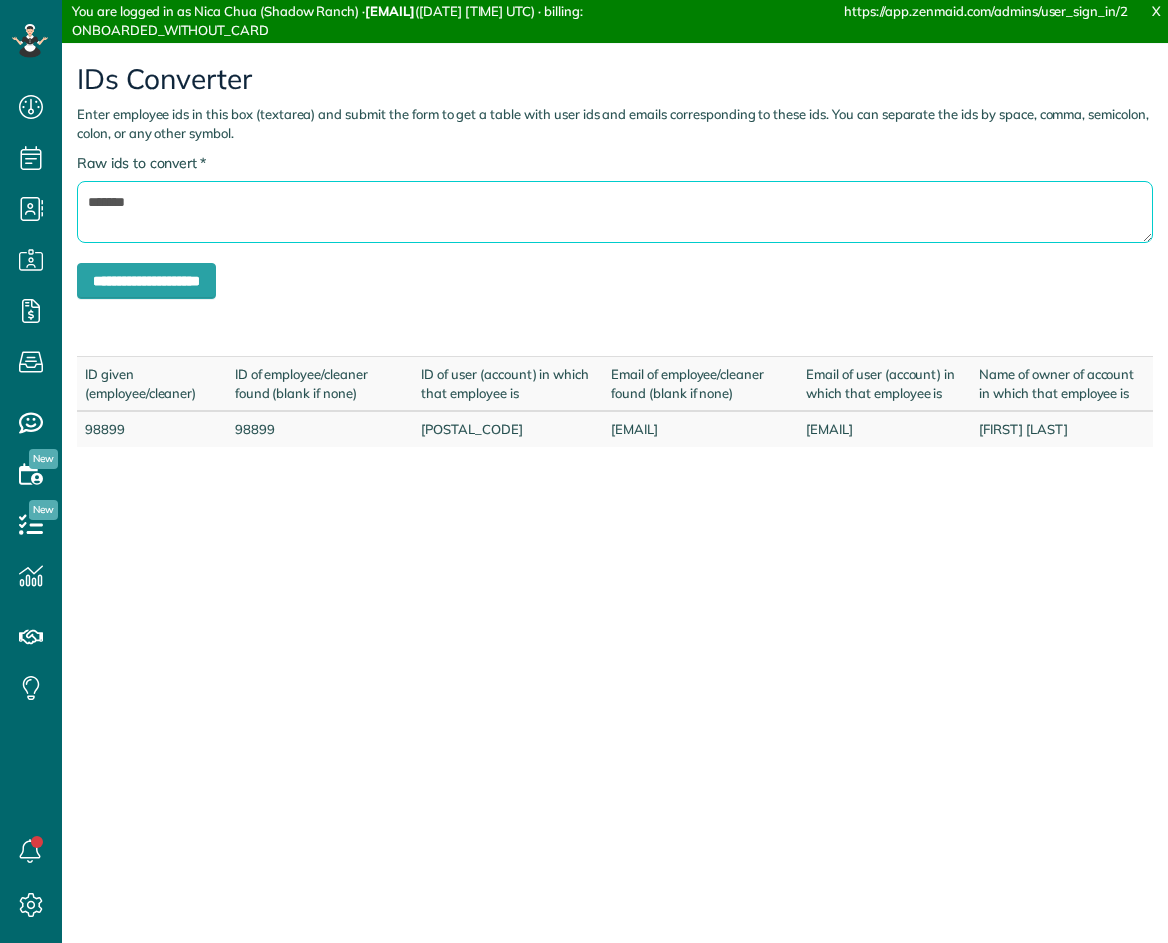 click on "*******" at bounding box center [615, 212] 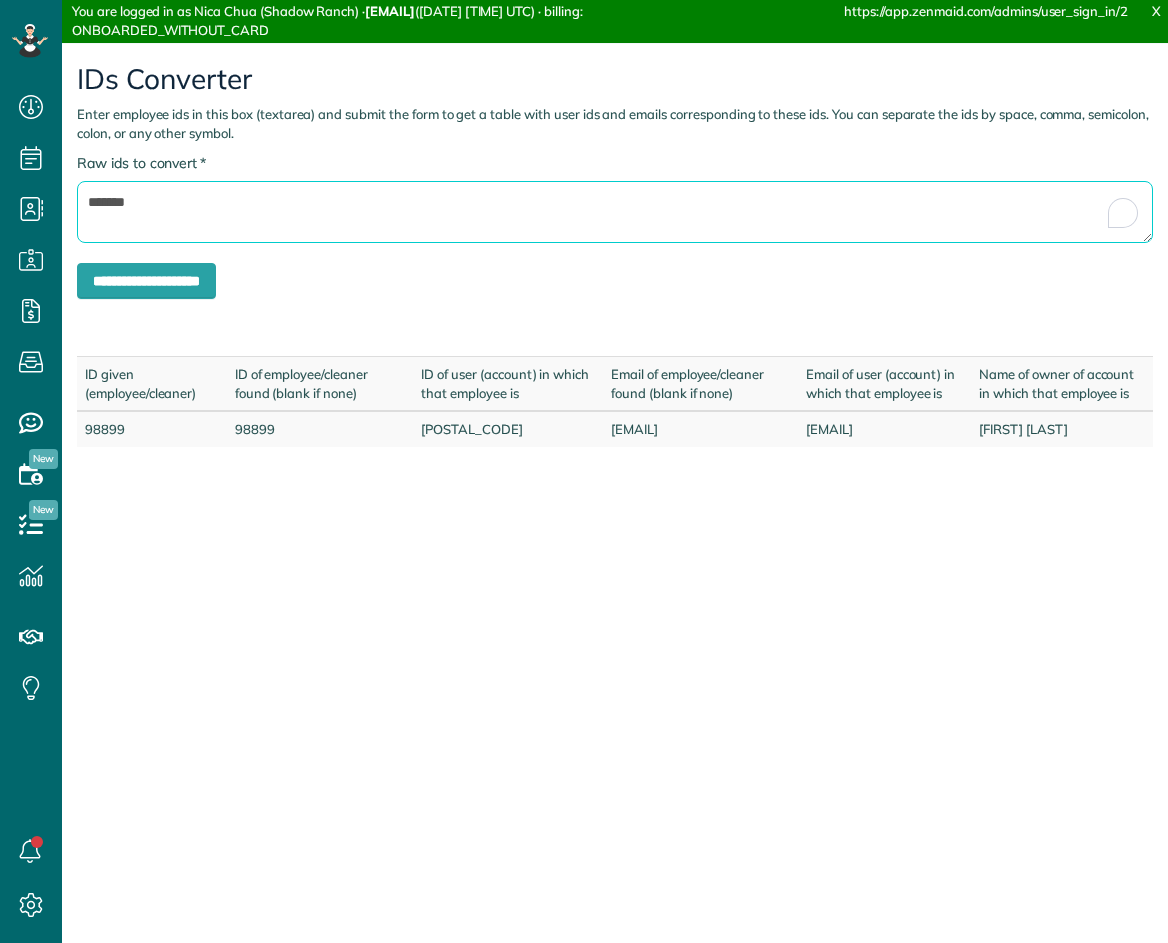 paste 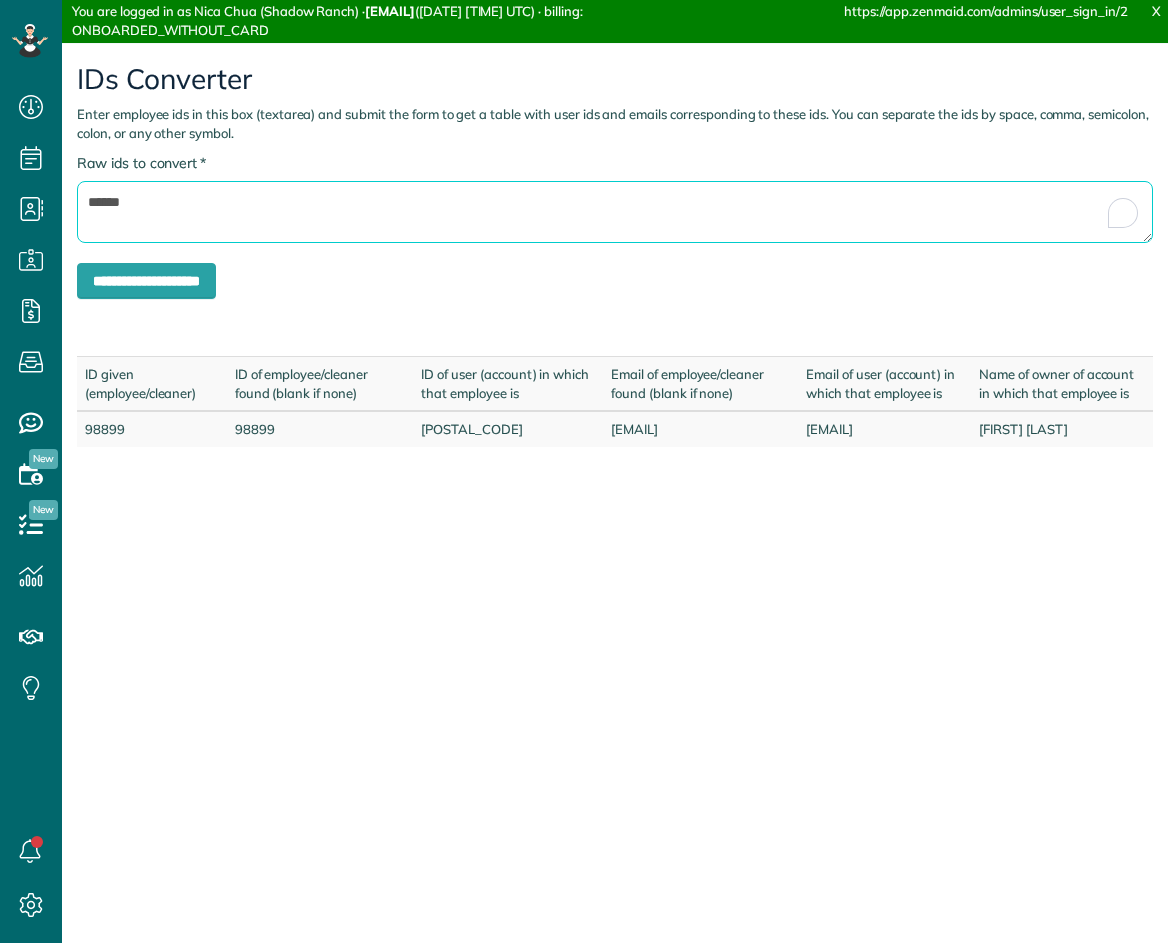 type on "******" 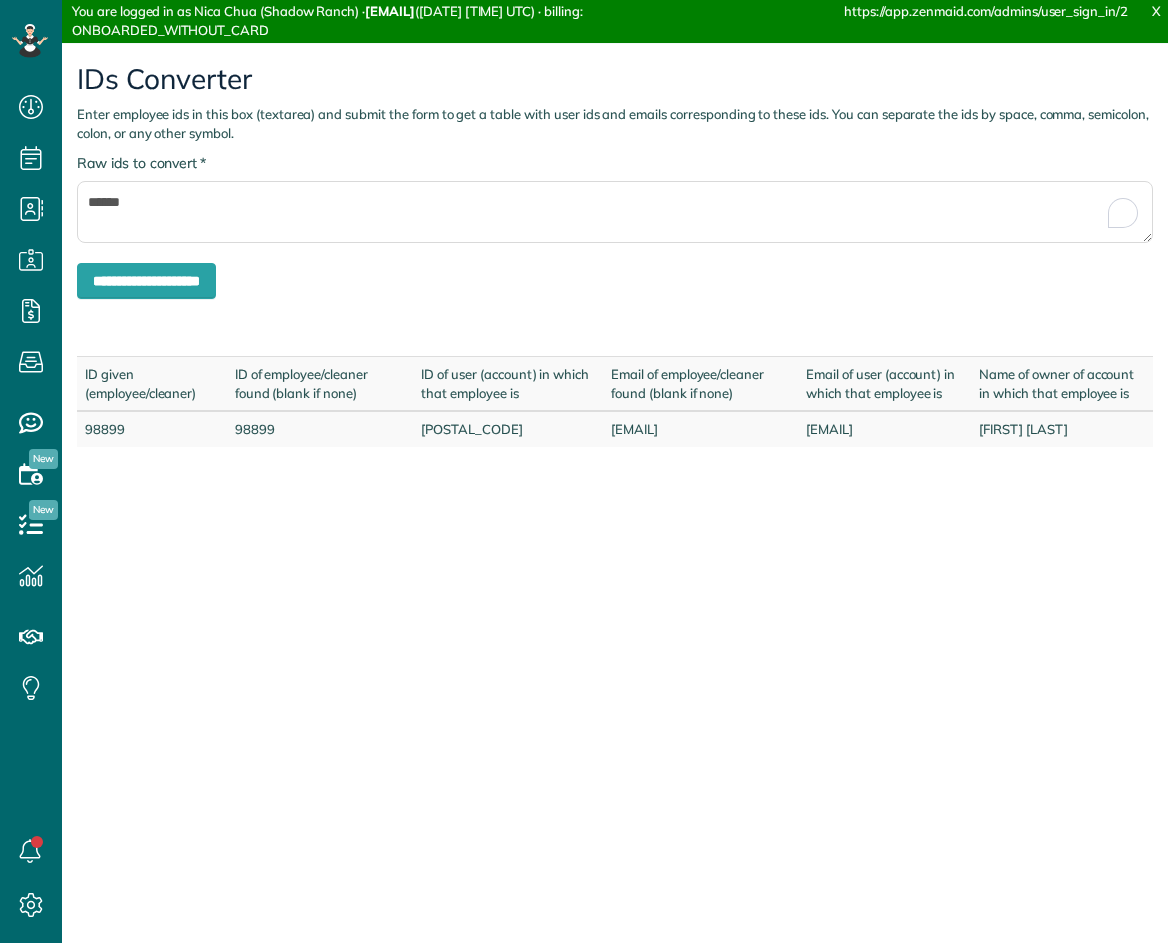 click on "**********" at bounding box center [615, 255] 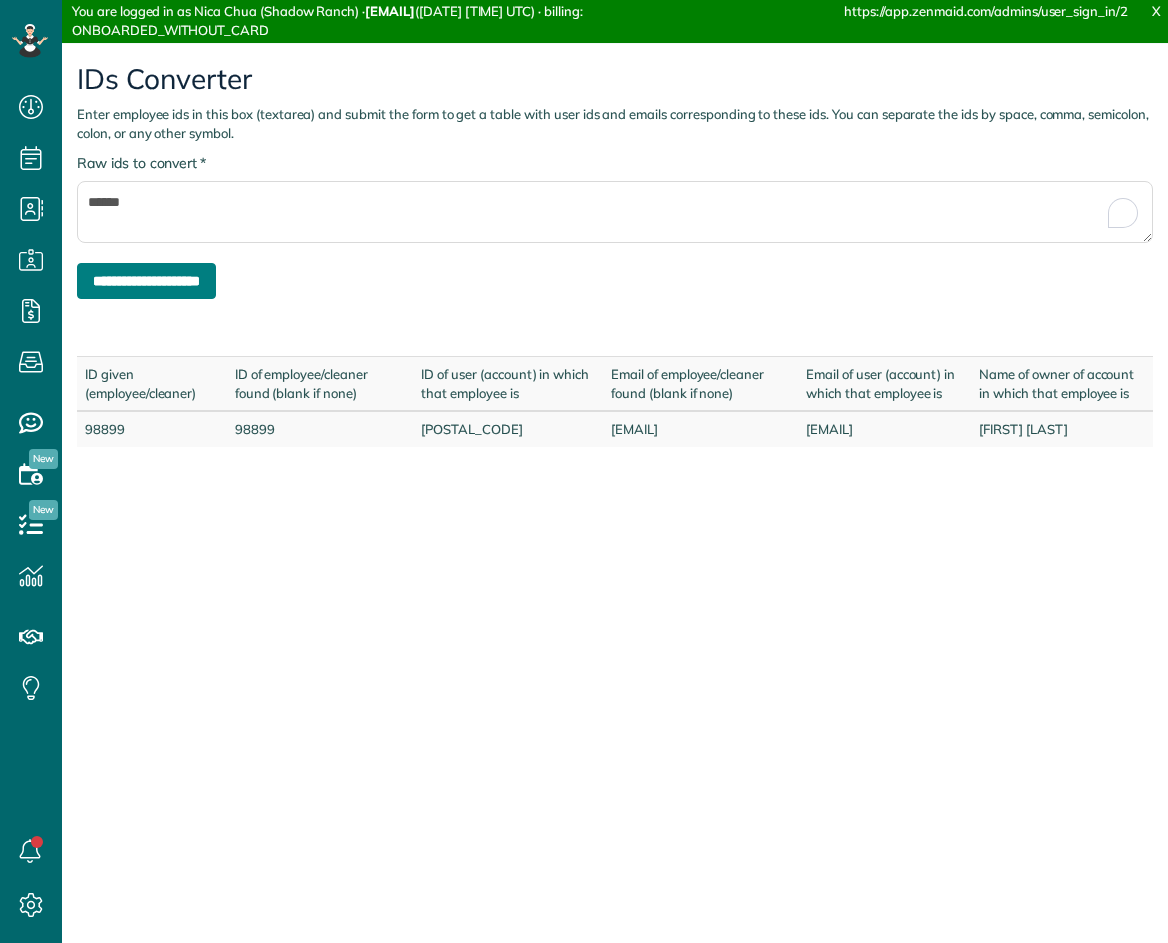 click on "**********" at bounding box center [146, 281] 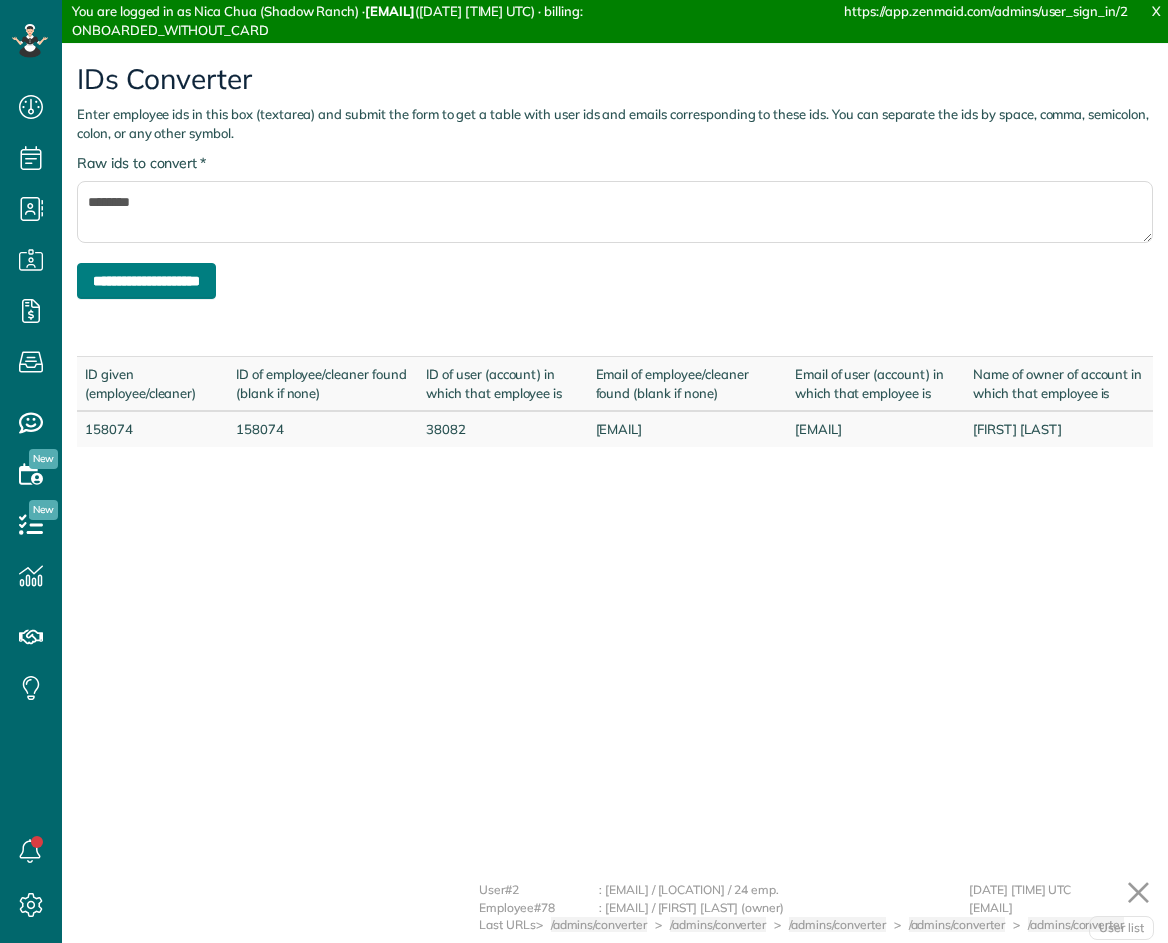 scroll, scrollTop: 0, scrollLeft: 0, axis: both 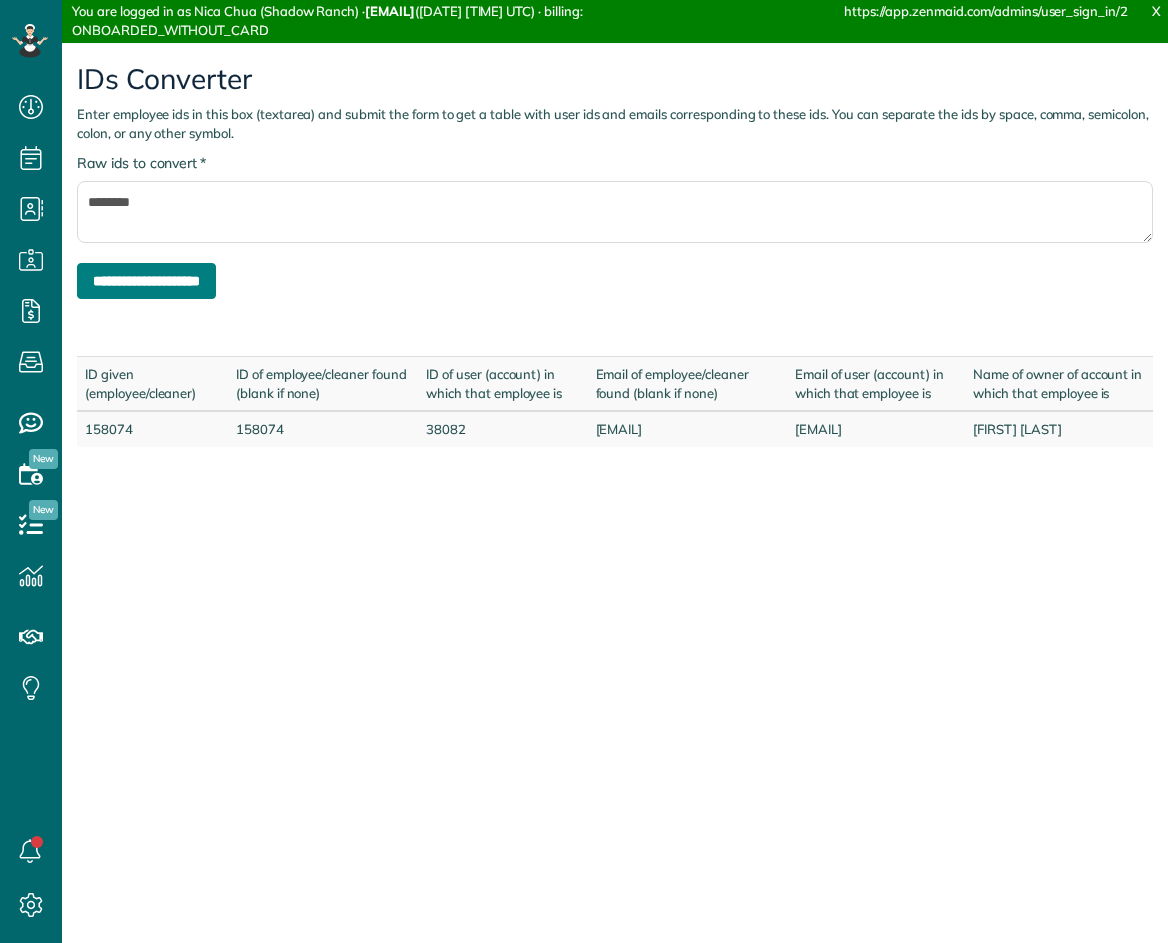 click on "**********" at bounding box center (146, 281) 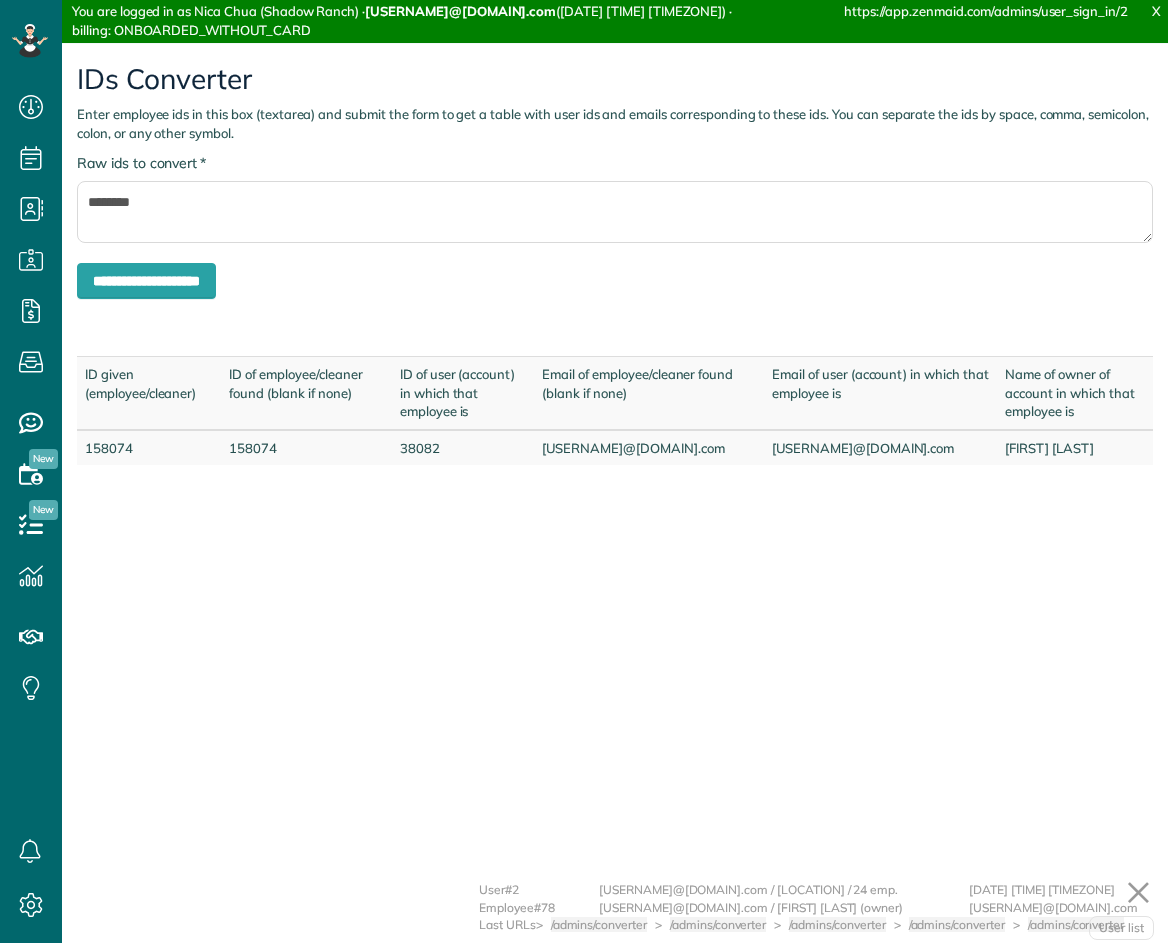 scroll, scrollTop: 0, scrollLeft: 0, axis: both 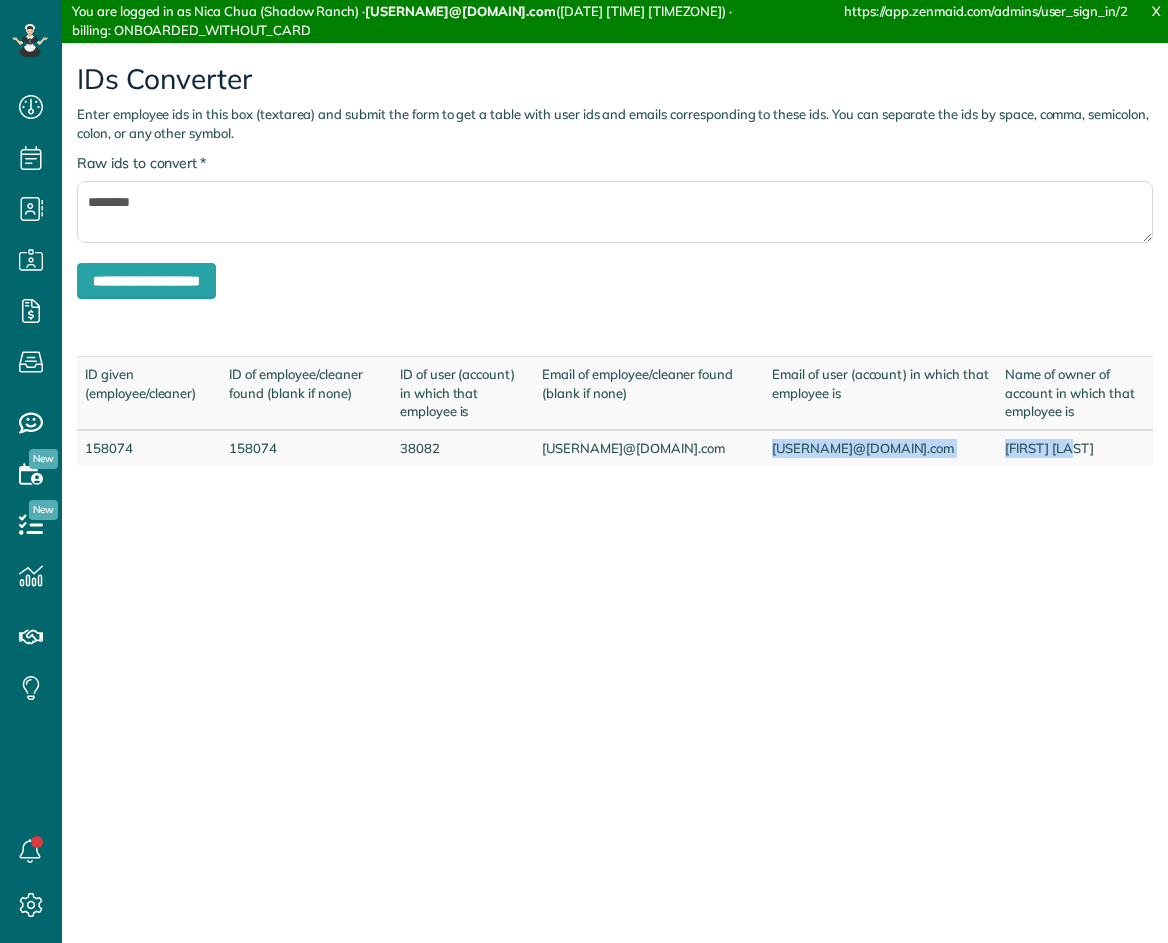drag, startPoint x: 1065, startPoint y: 451, endPoint x: 1078, endPoint y: 451, distance: 13 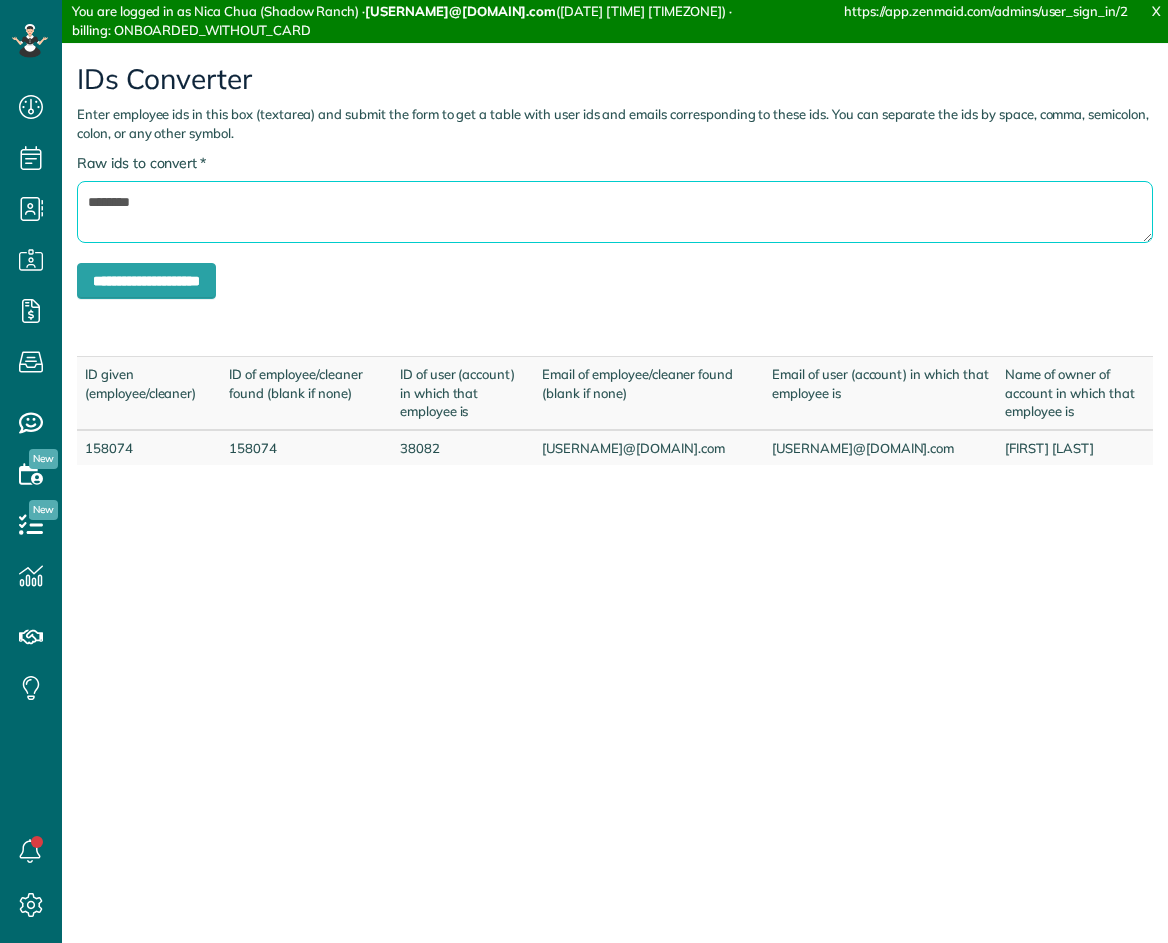 click on "********" at bounding box center [615, 212] 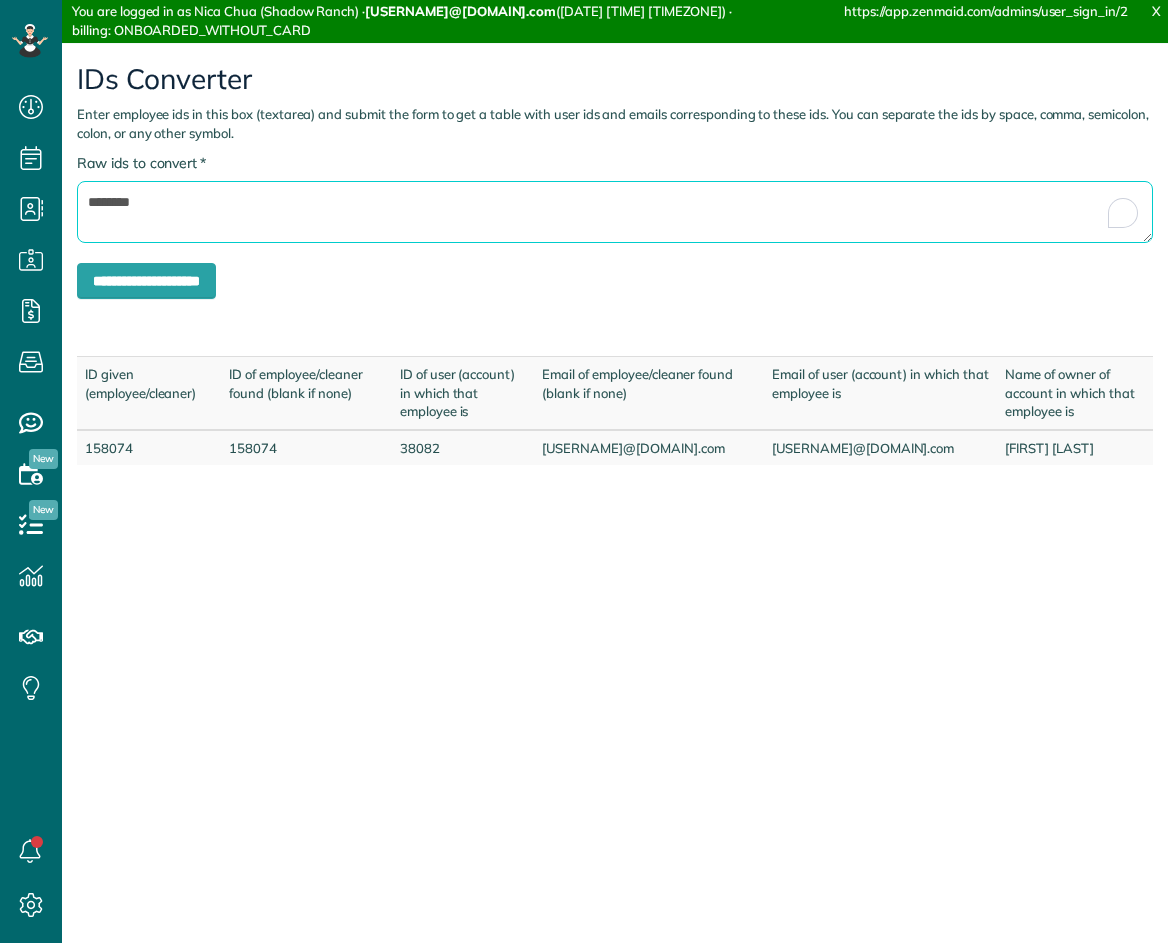 paste 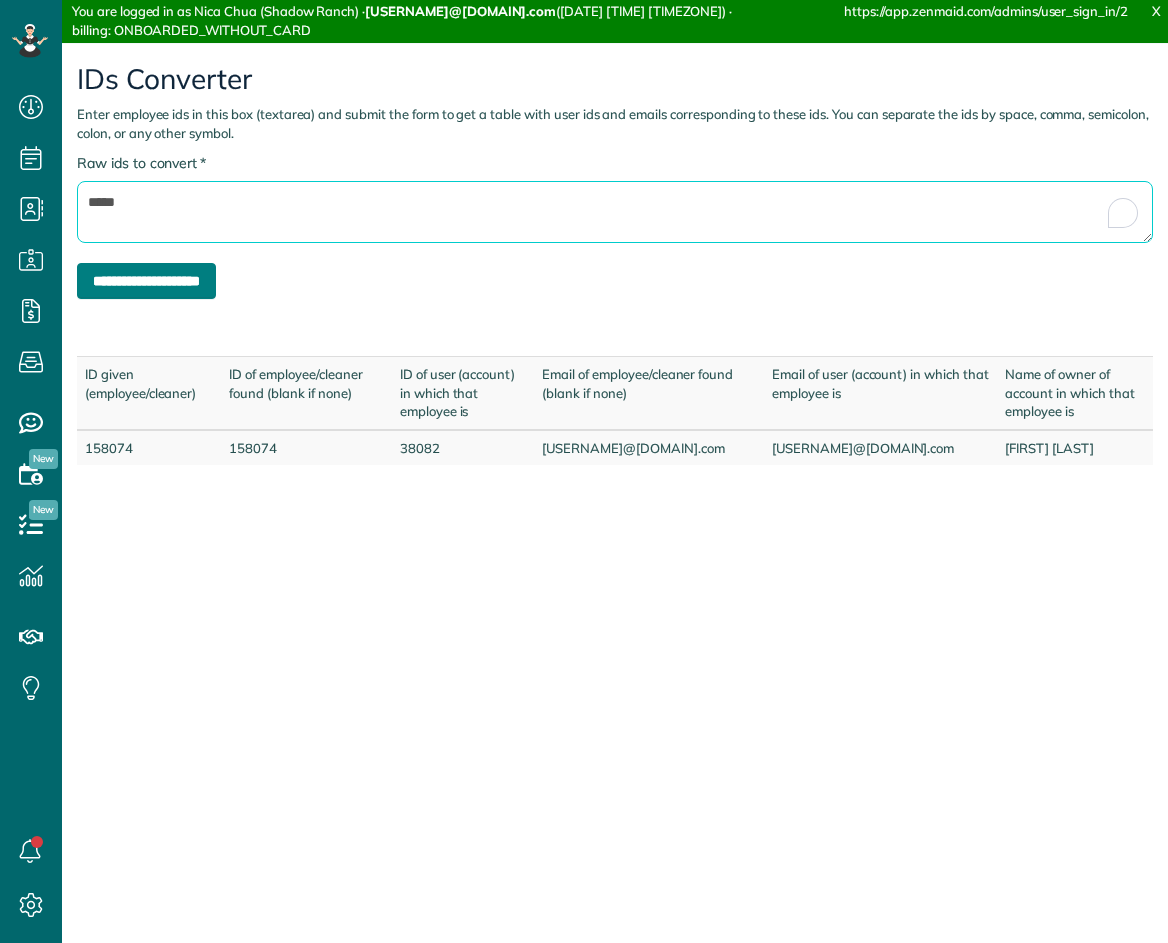 type on "*****" 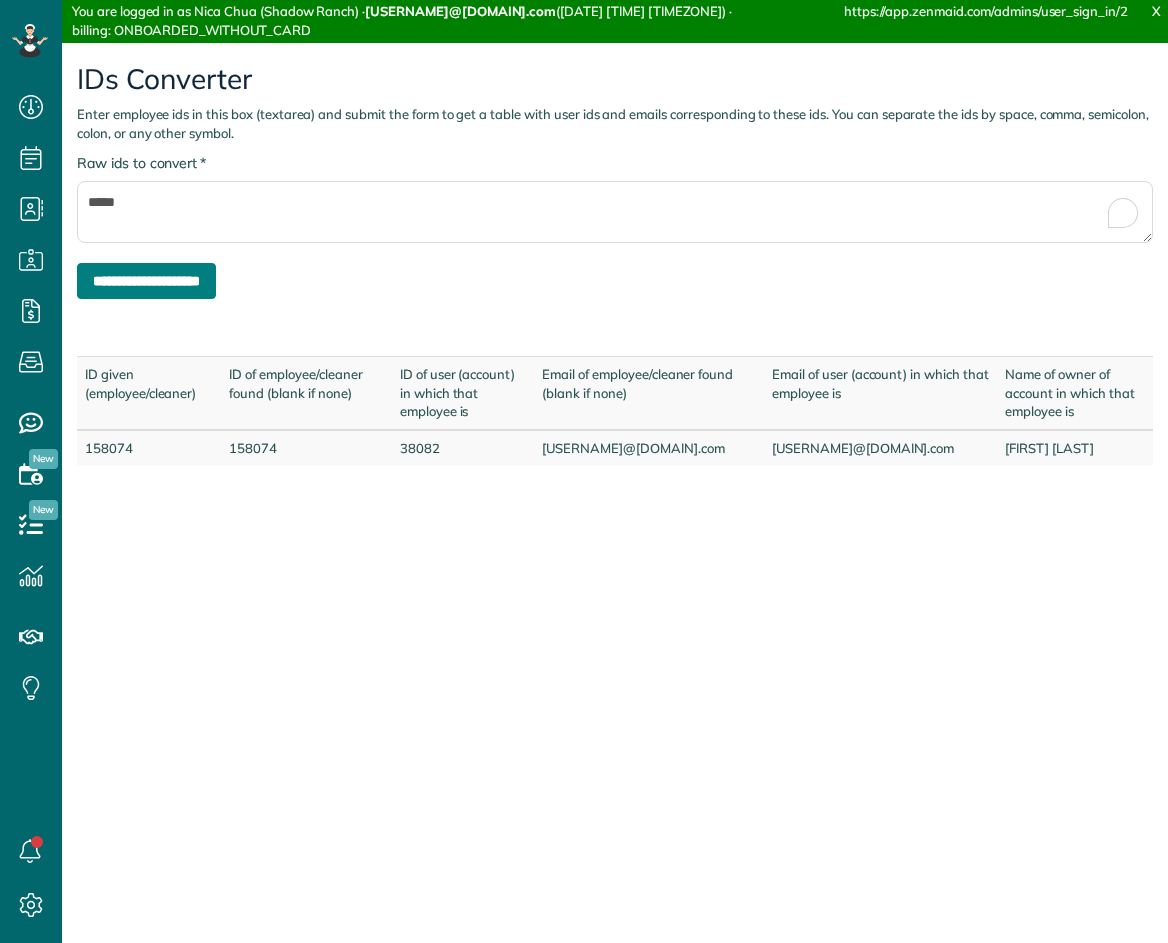 click on "**********" at bounding box center [146, 281] 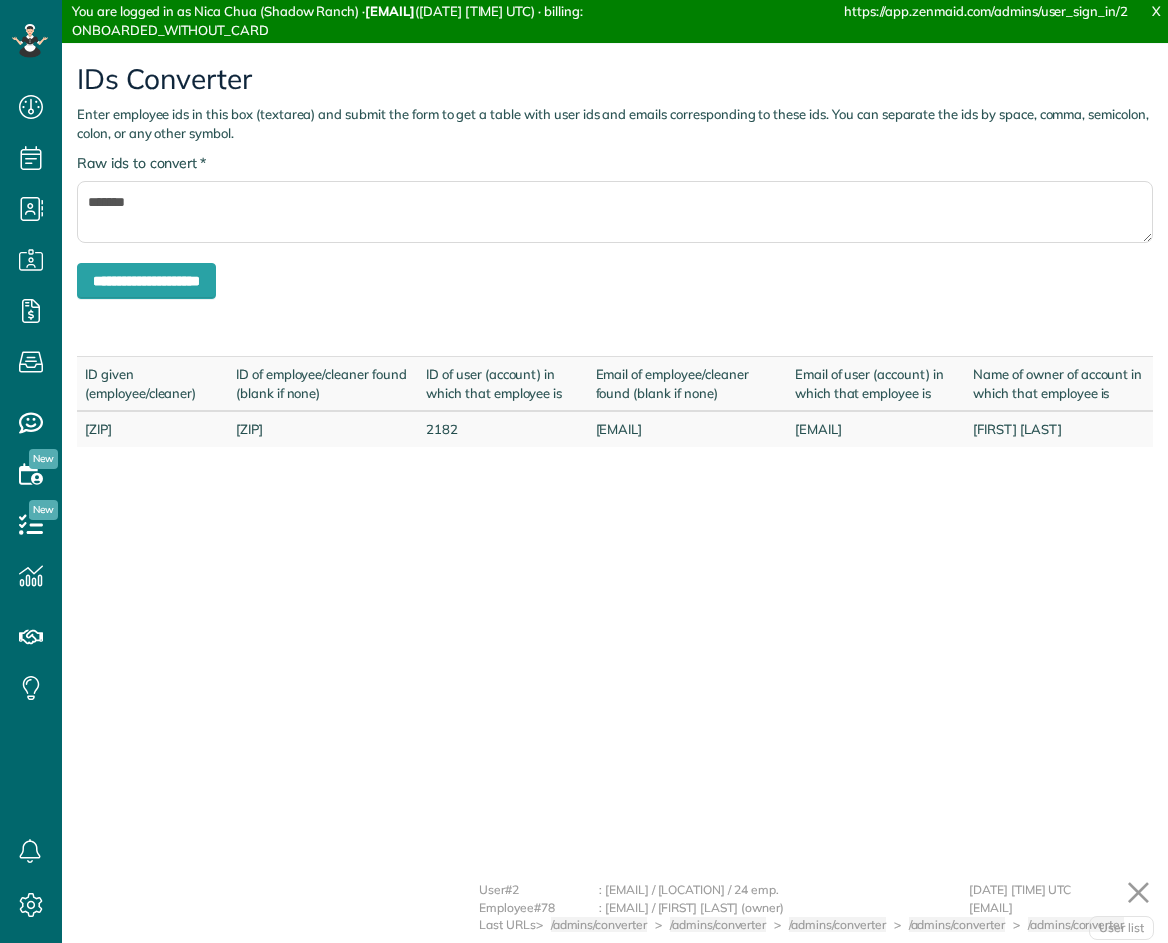scroll, scrollTop: 0, scrollLeft: 0, axis: both 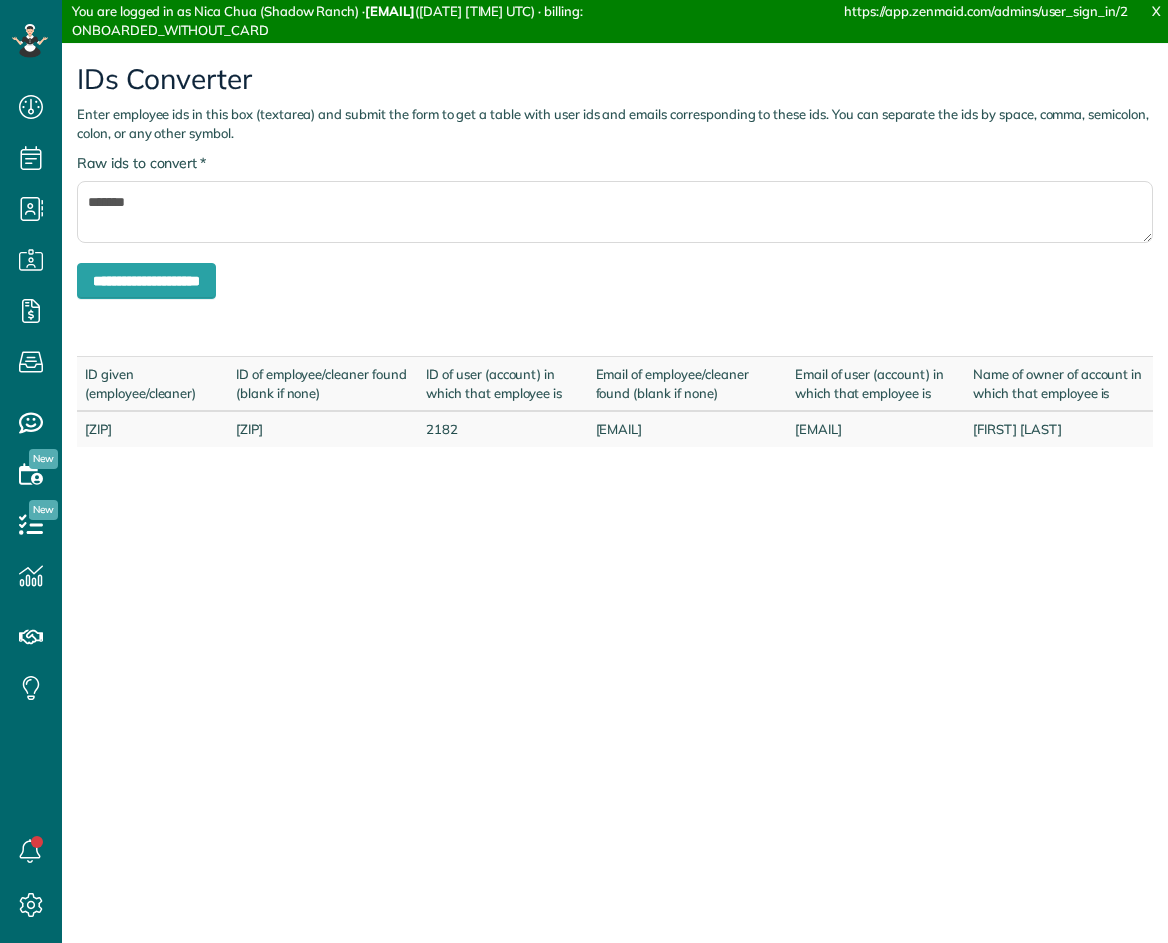 drag, startPoint x: 773, startPoint y: 445, endPoint x: 1107, endPoint y: 455, distance: 334.14966 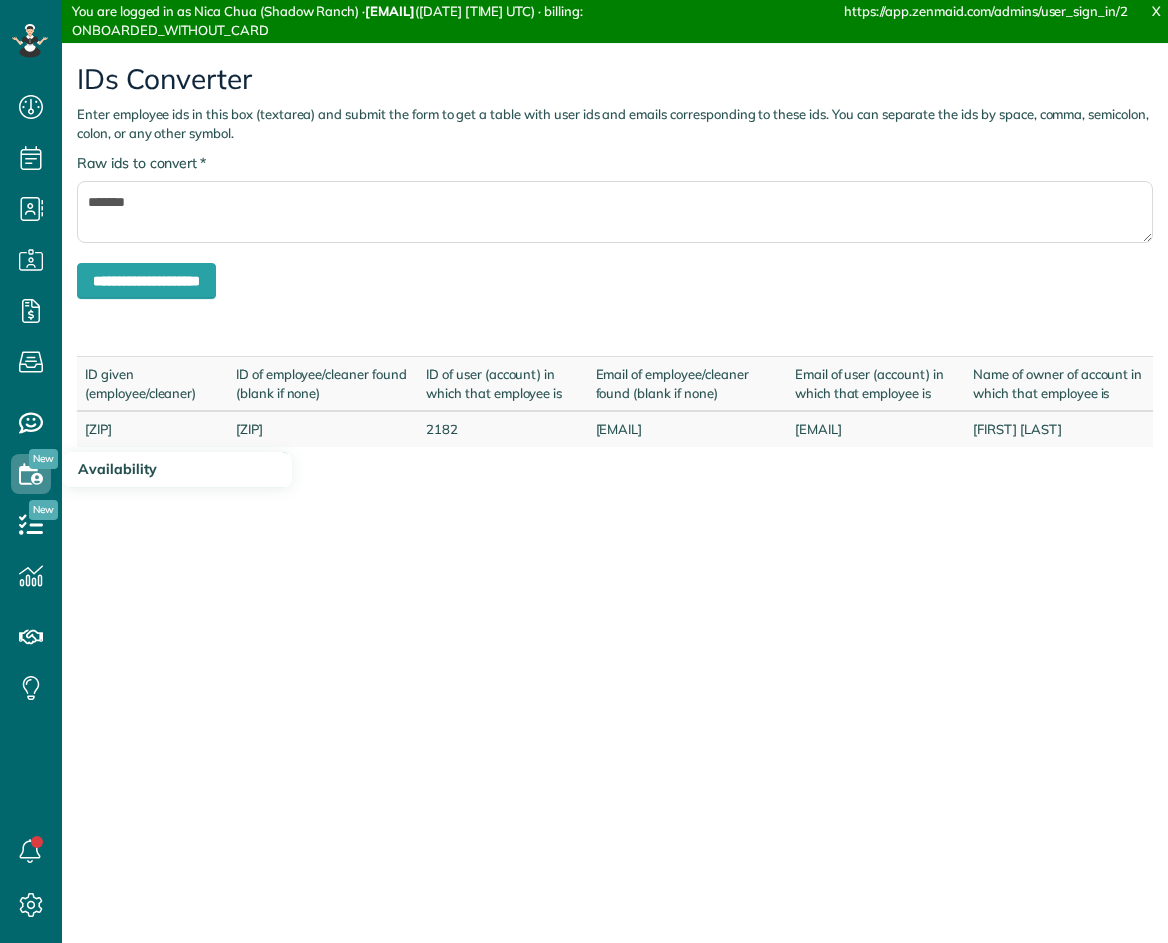 copy on "[EMAIL]
[FIRST] [LAST]" 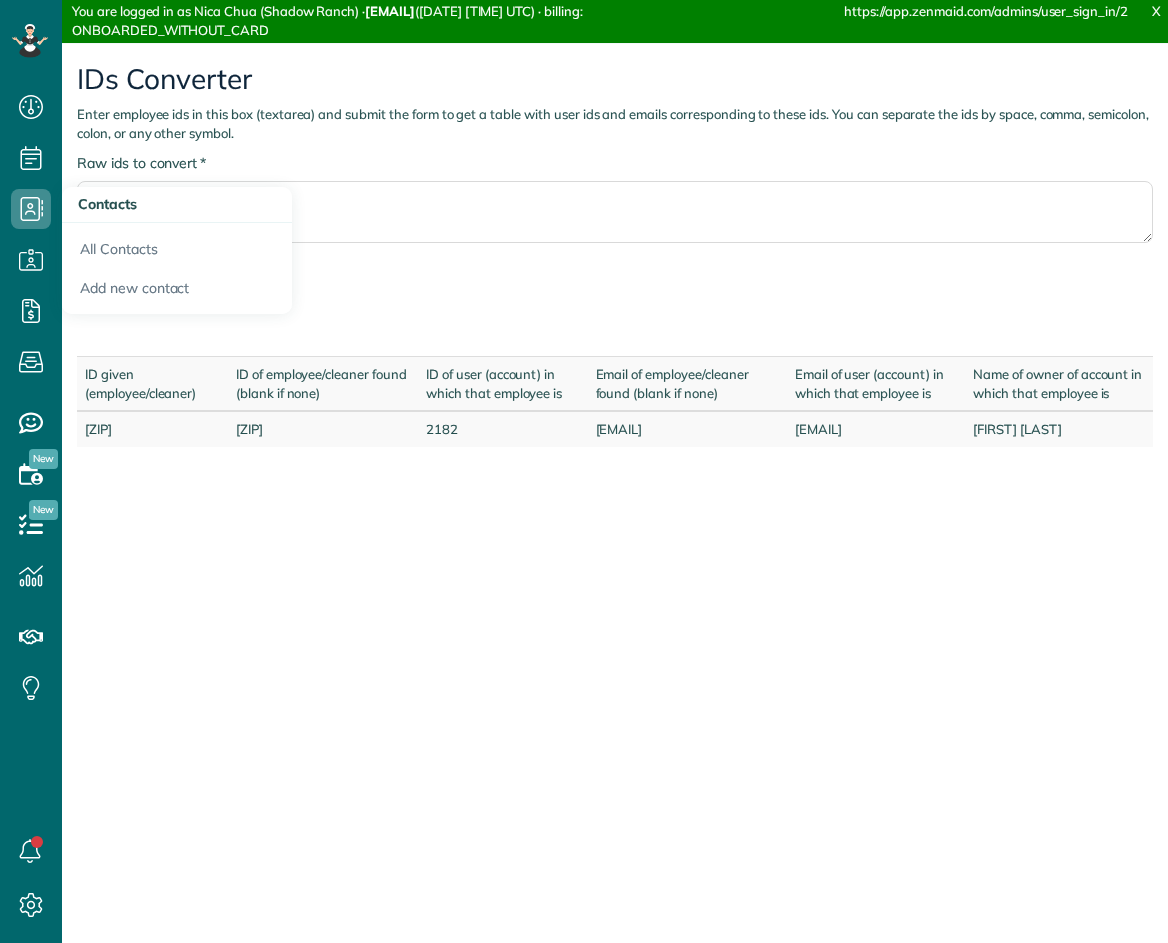 click on "Contacts" at bounding box center (177, 205) 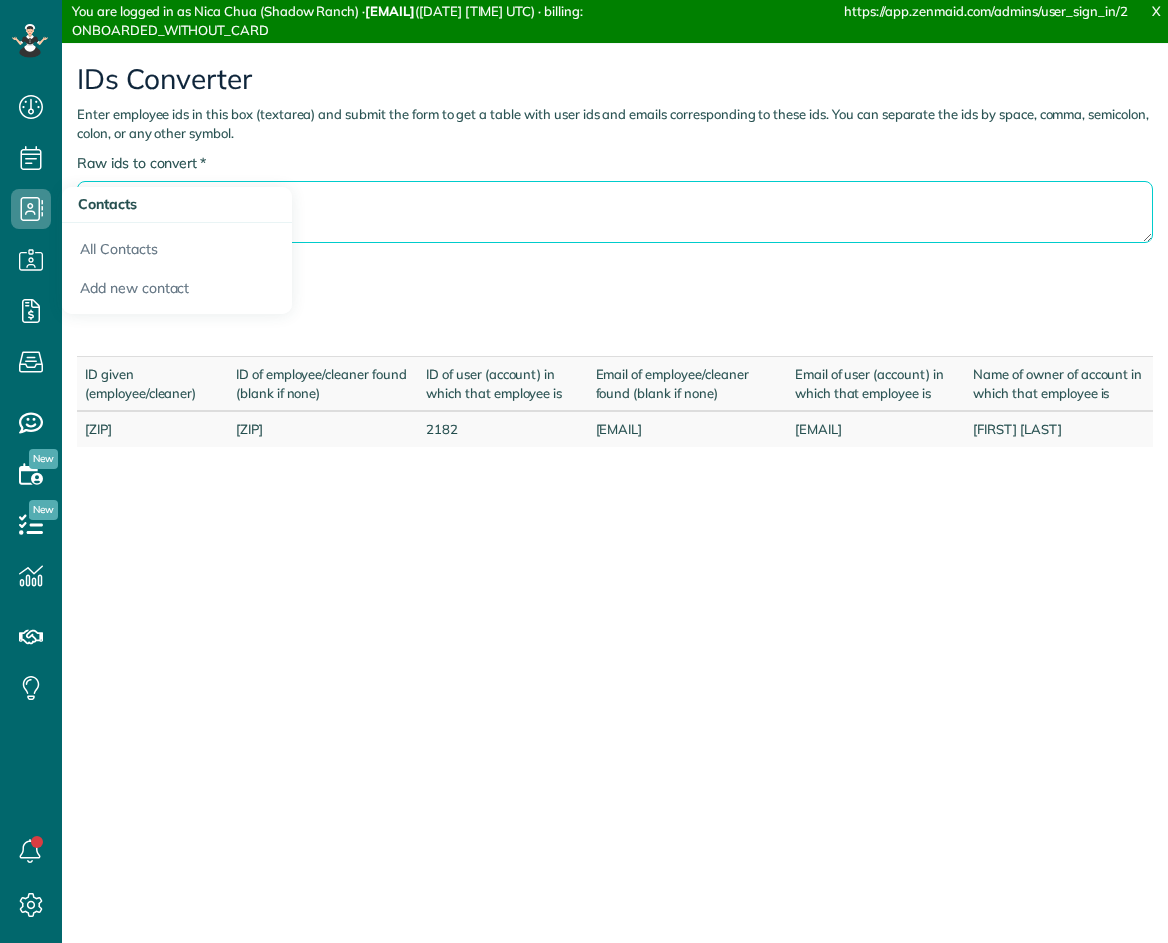 click on "*******" at bounding box center [615, 212] 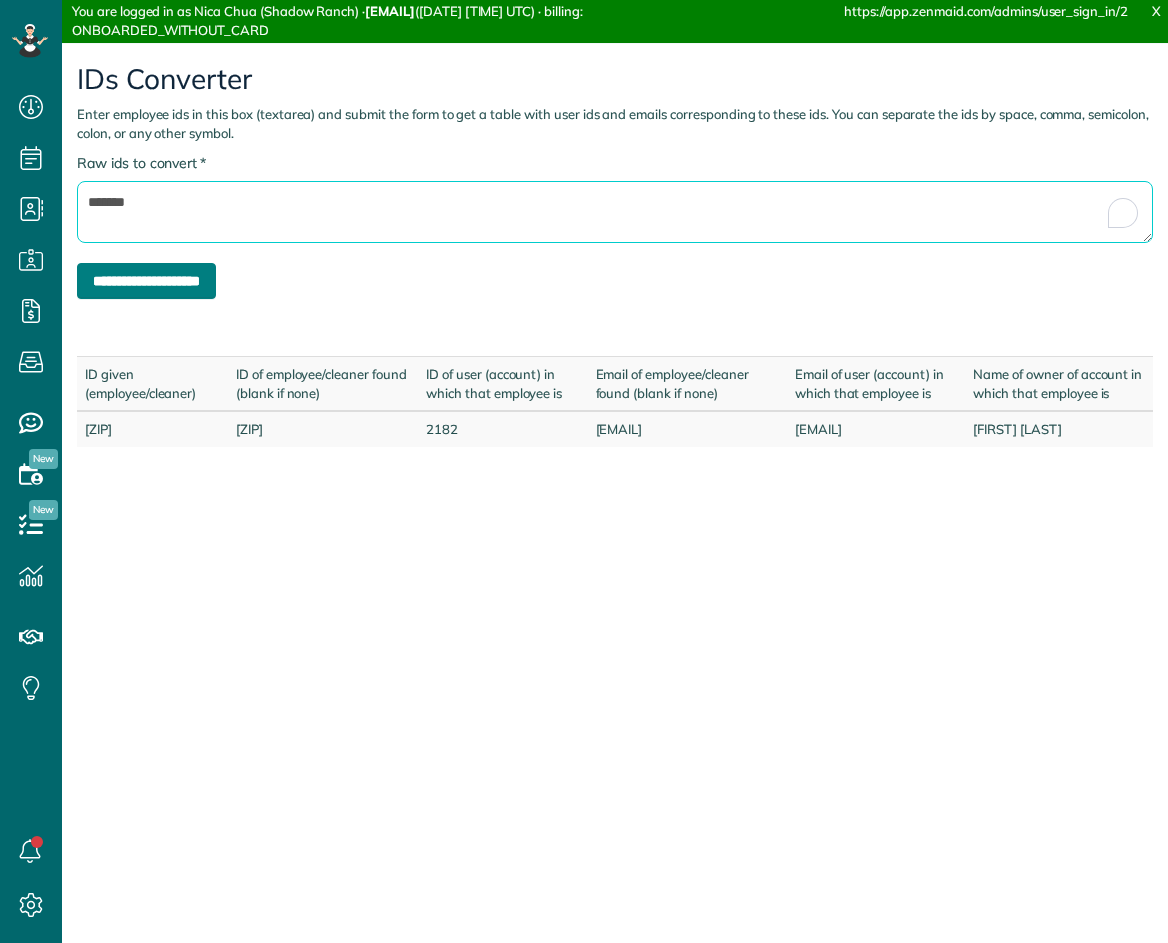 paste 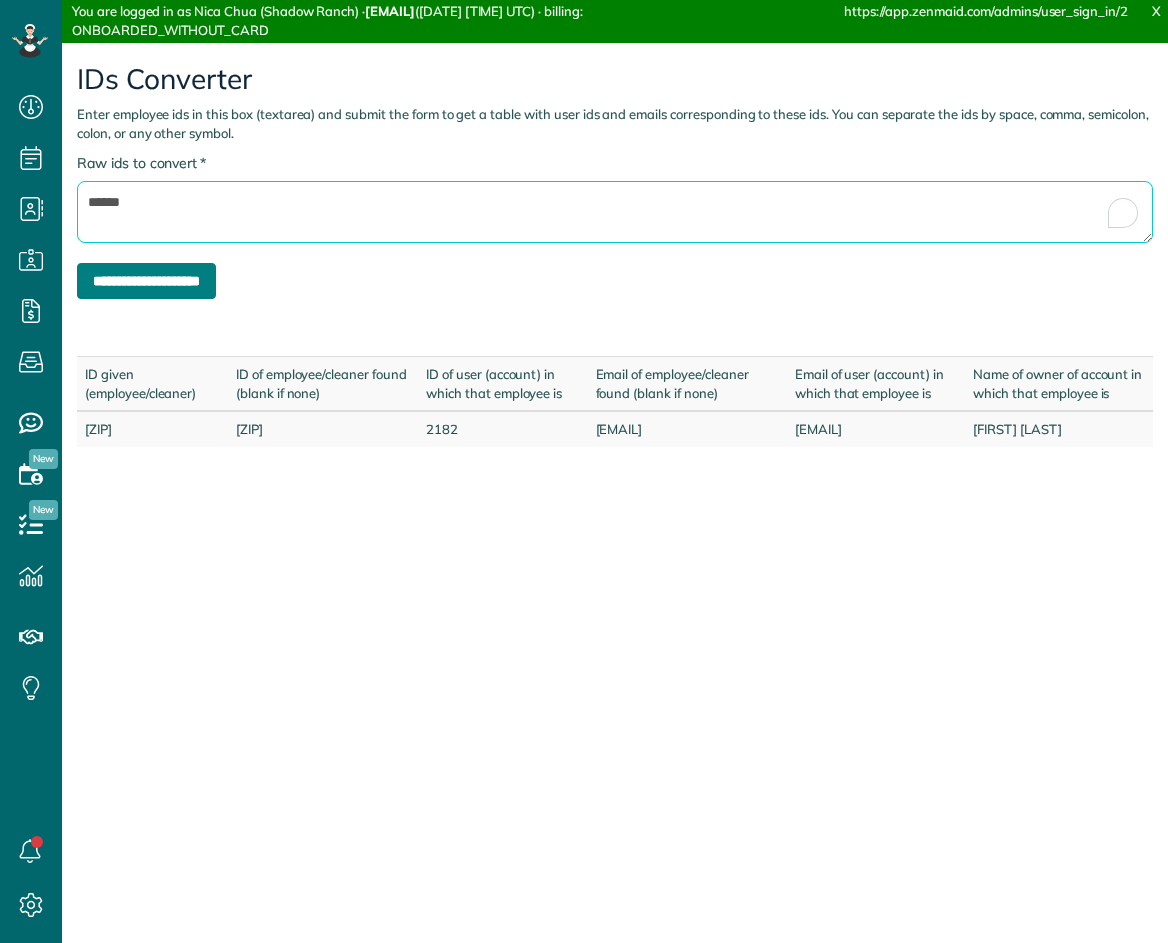 type on "******" 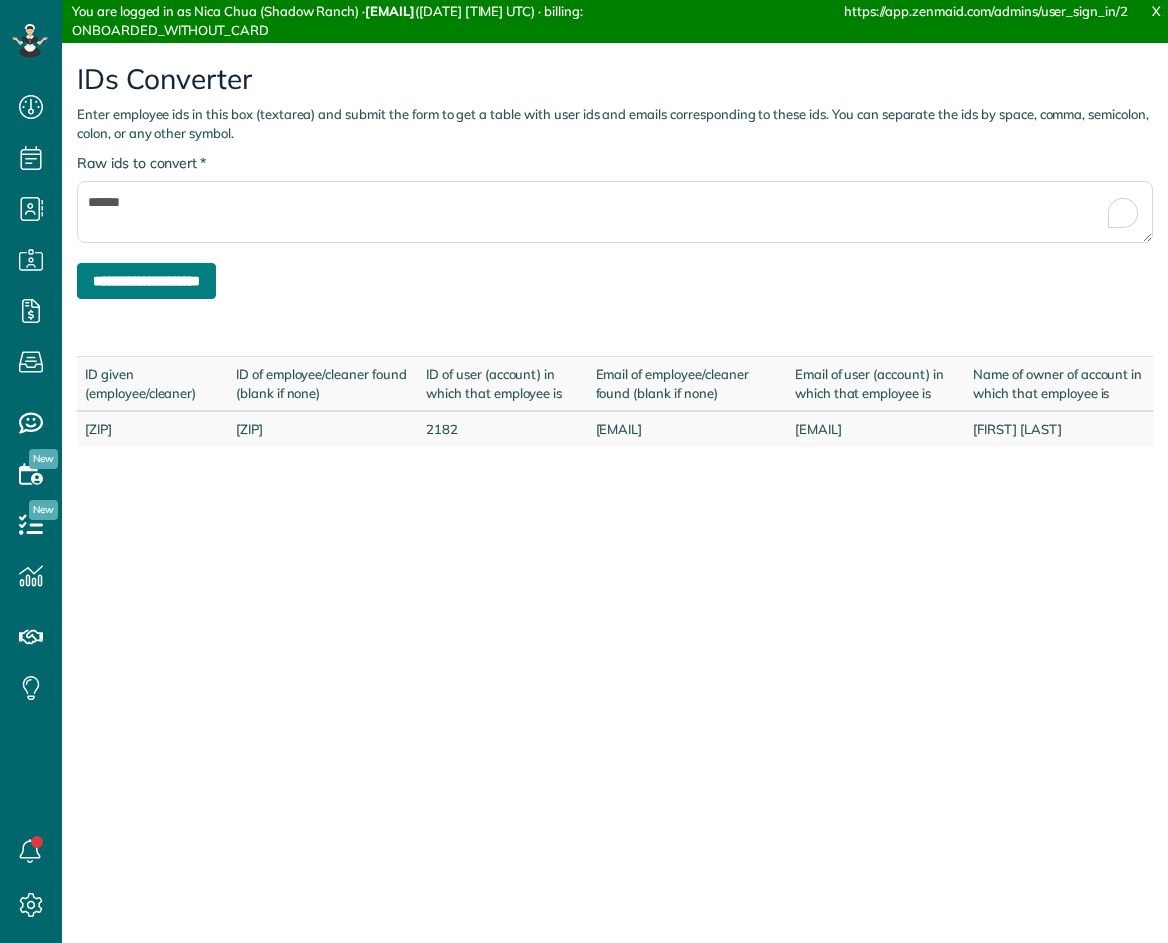 click on "**********" at bounding box center (146, 281) 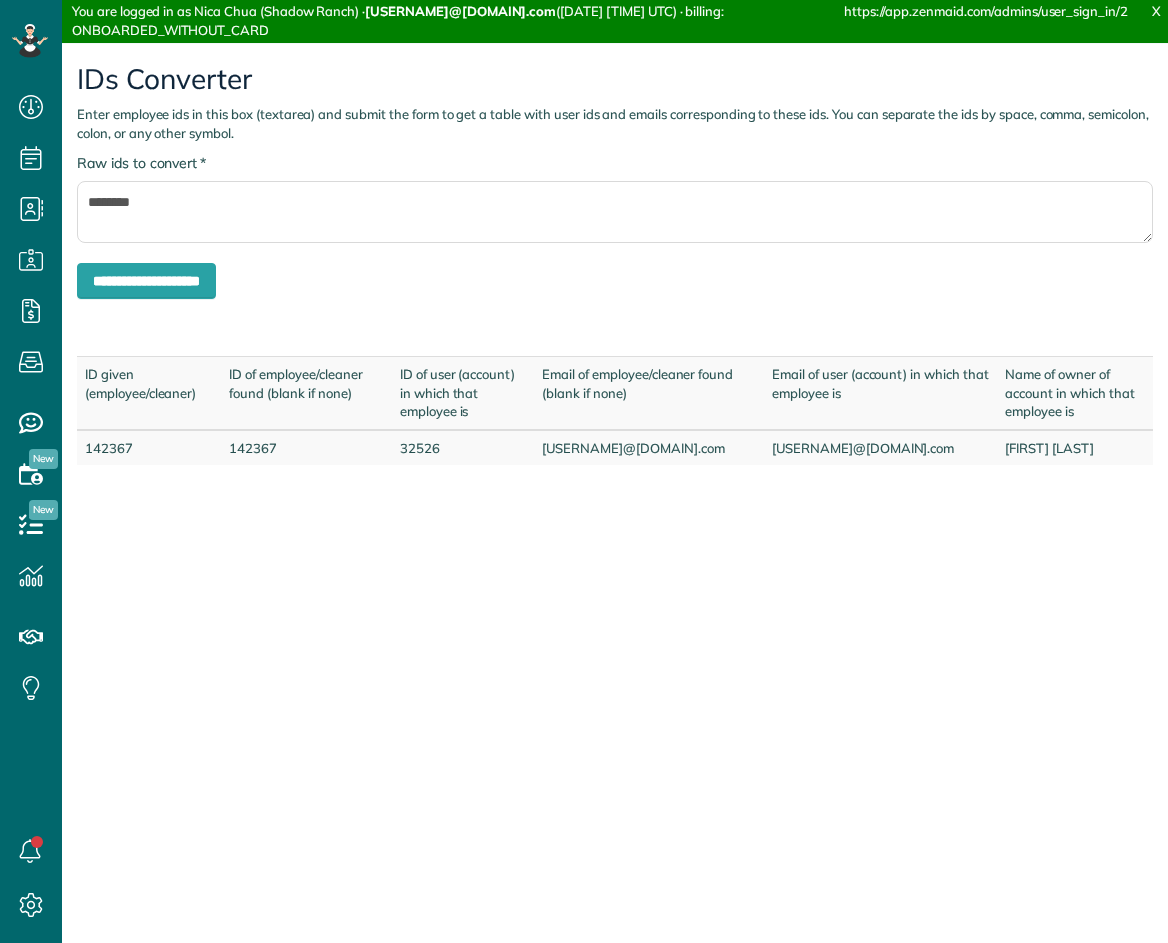 scroll, scrollTop: 0, scrollLeft: 0, axis: both 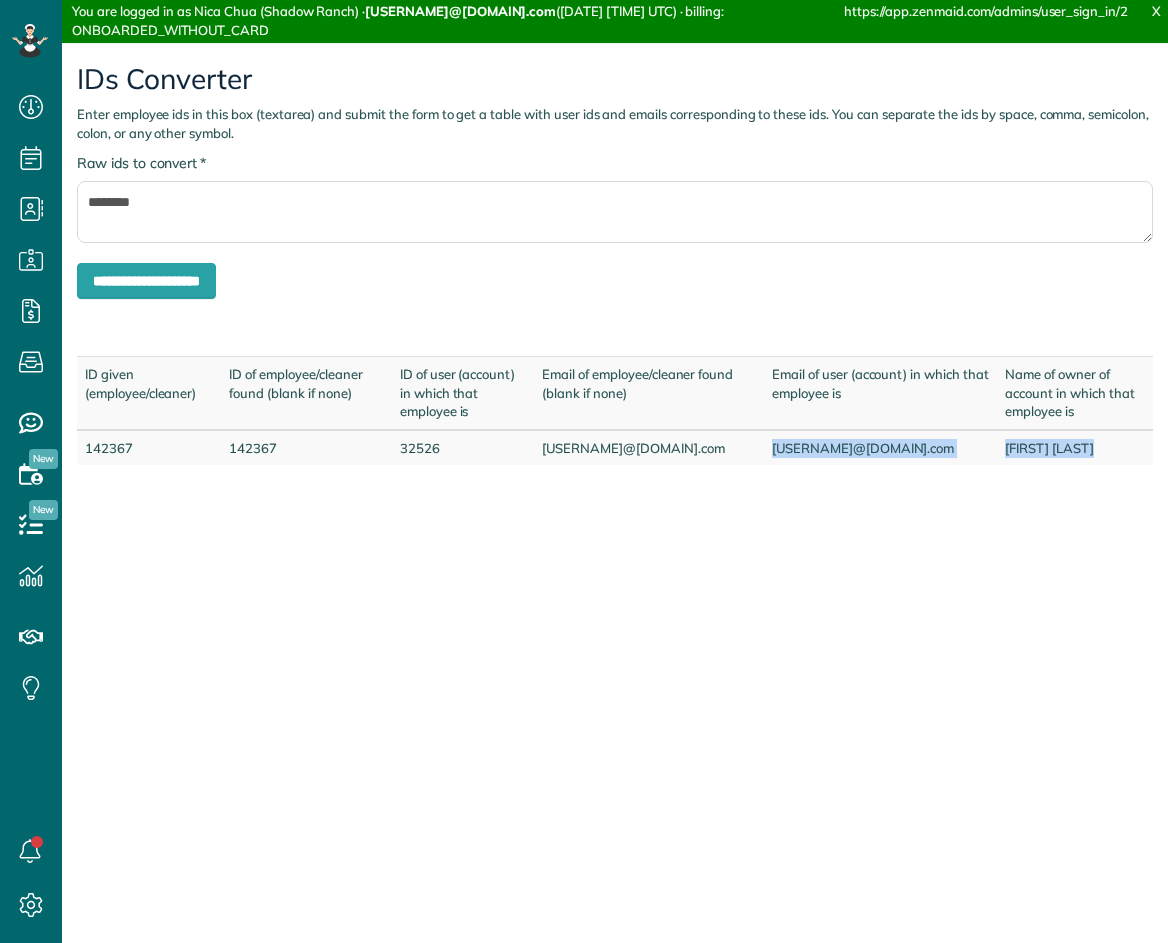 drag, startPoint x: 765, startPoint y: 453, endPoint x: 1127, endPoint y: 441, distance: 362.19885 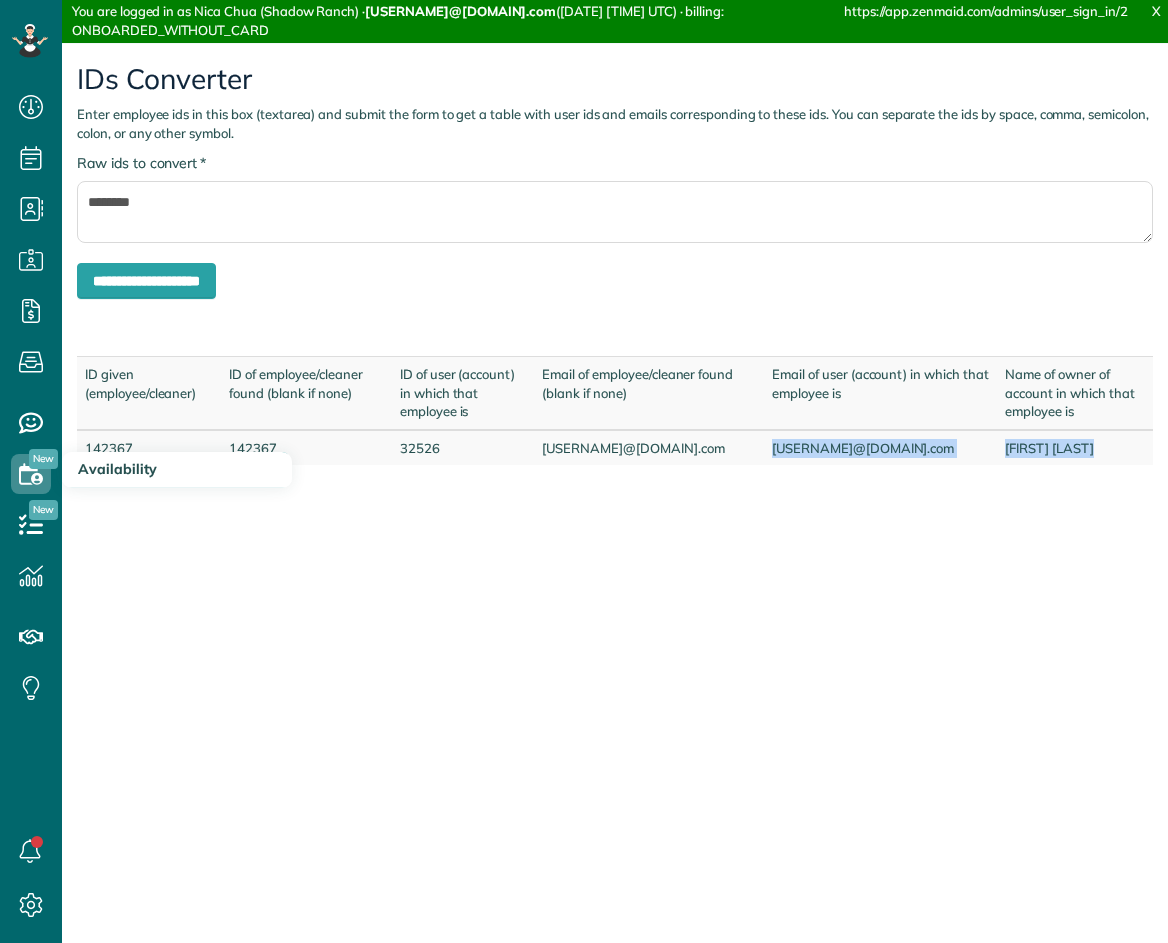 copy on "[USERNAME]@[DOMAIN].com
[FIRST] [LAST]" 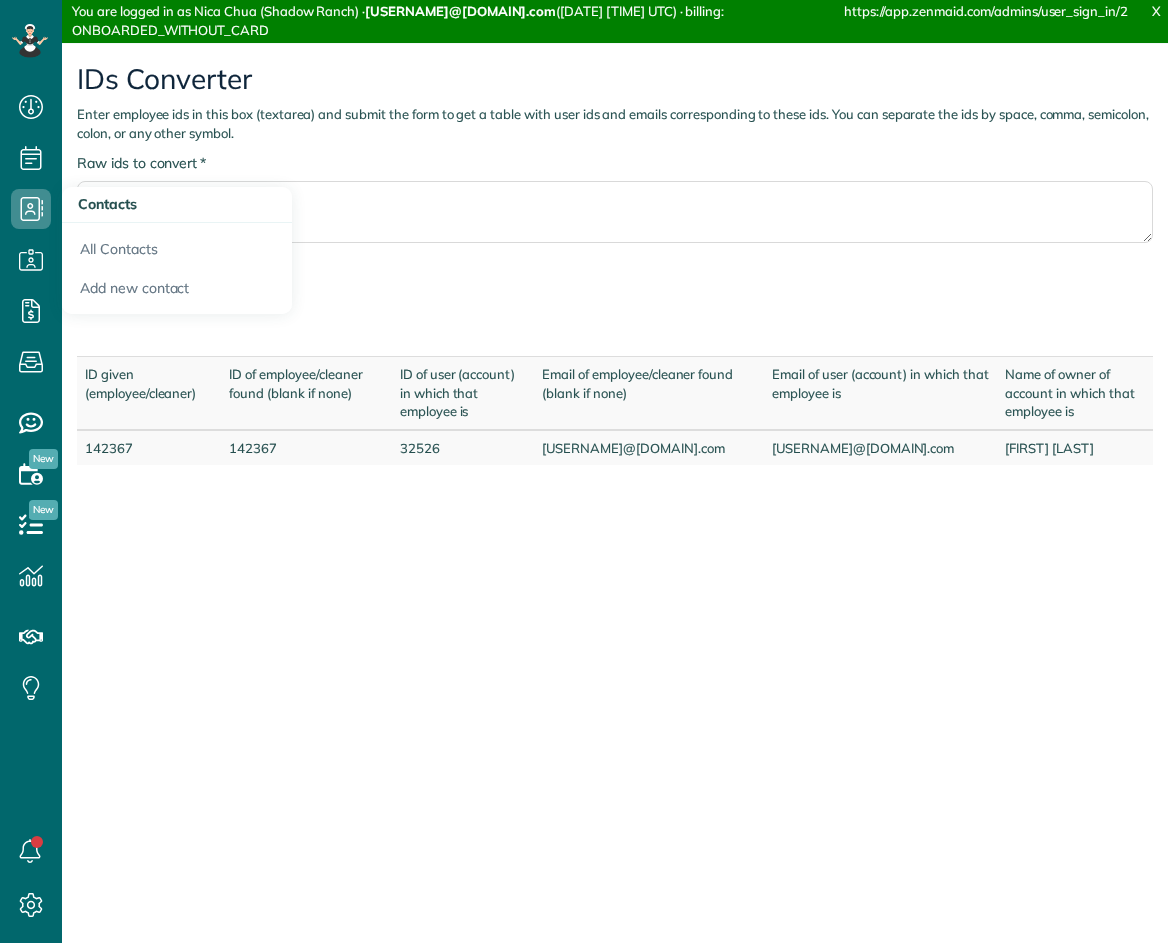 click on "Contacts" at bounding box center [177, 205] 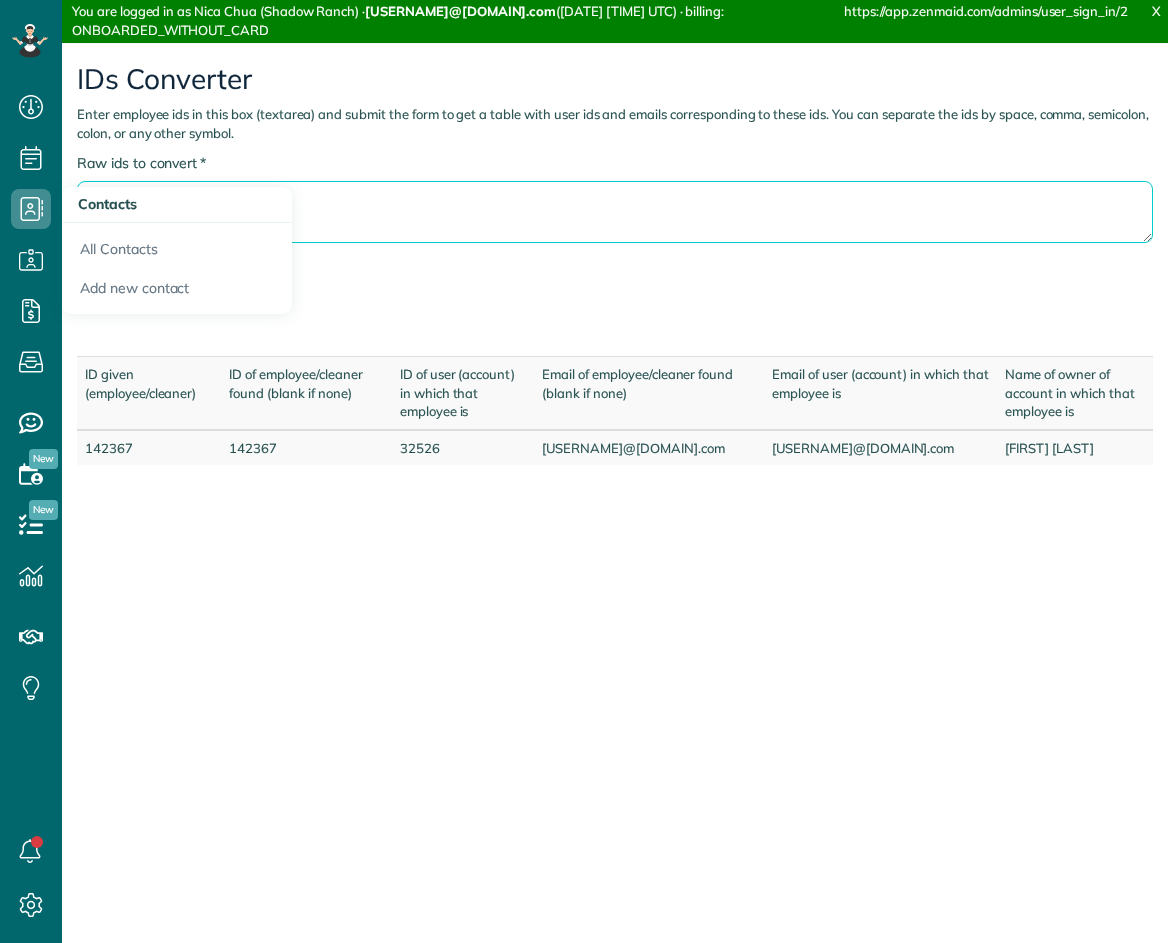 click on "********" at bounding box center (615, 212) 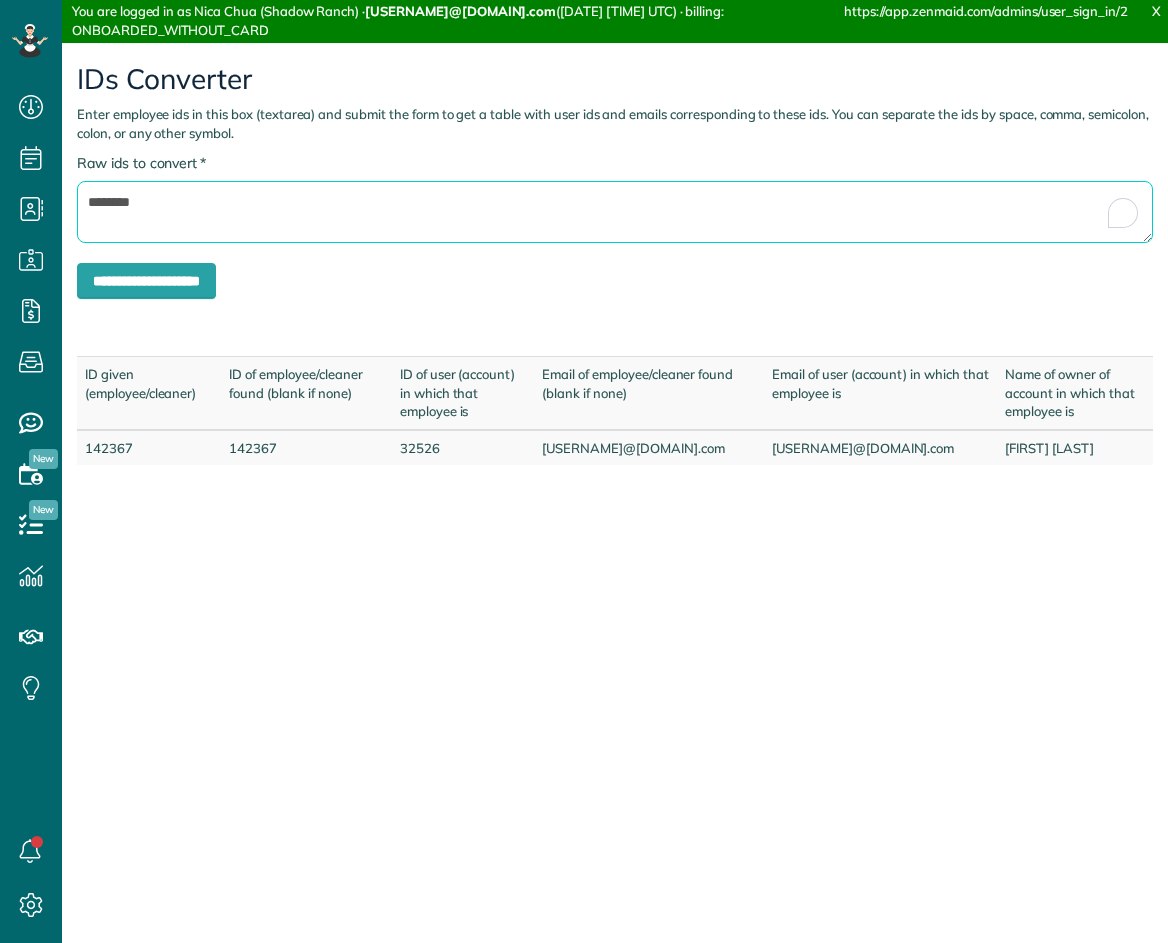 paste 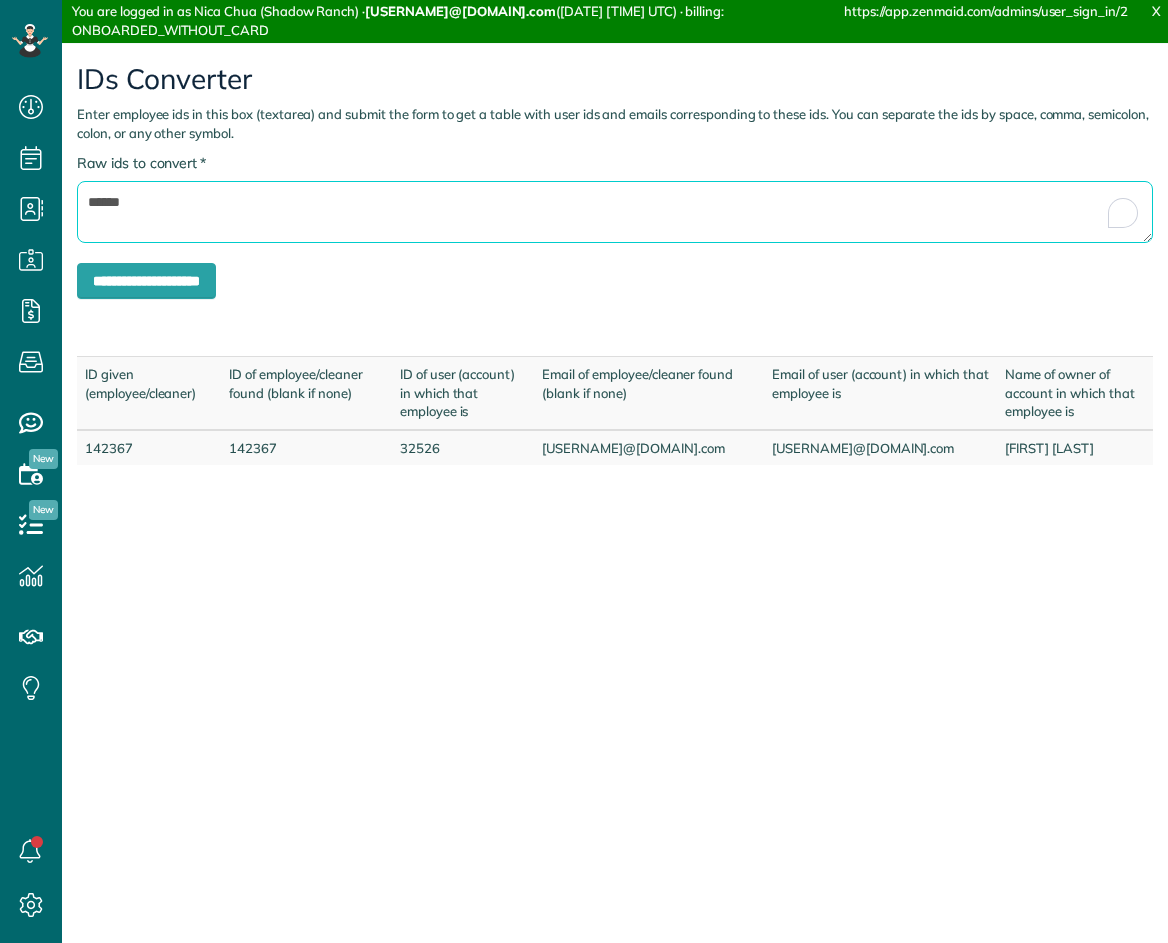 type on "******" 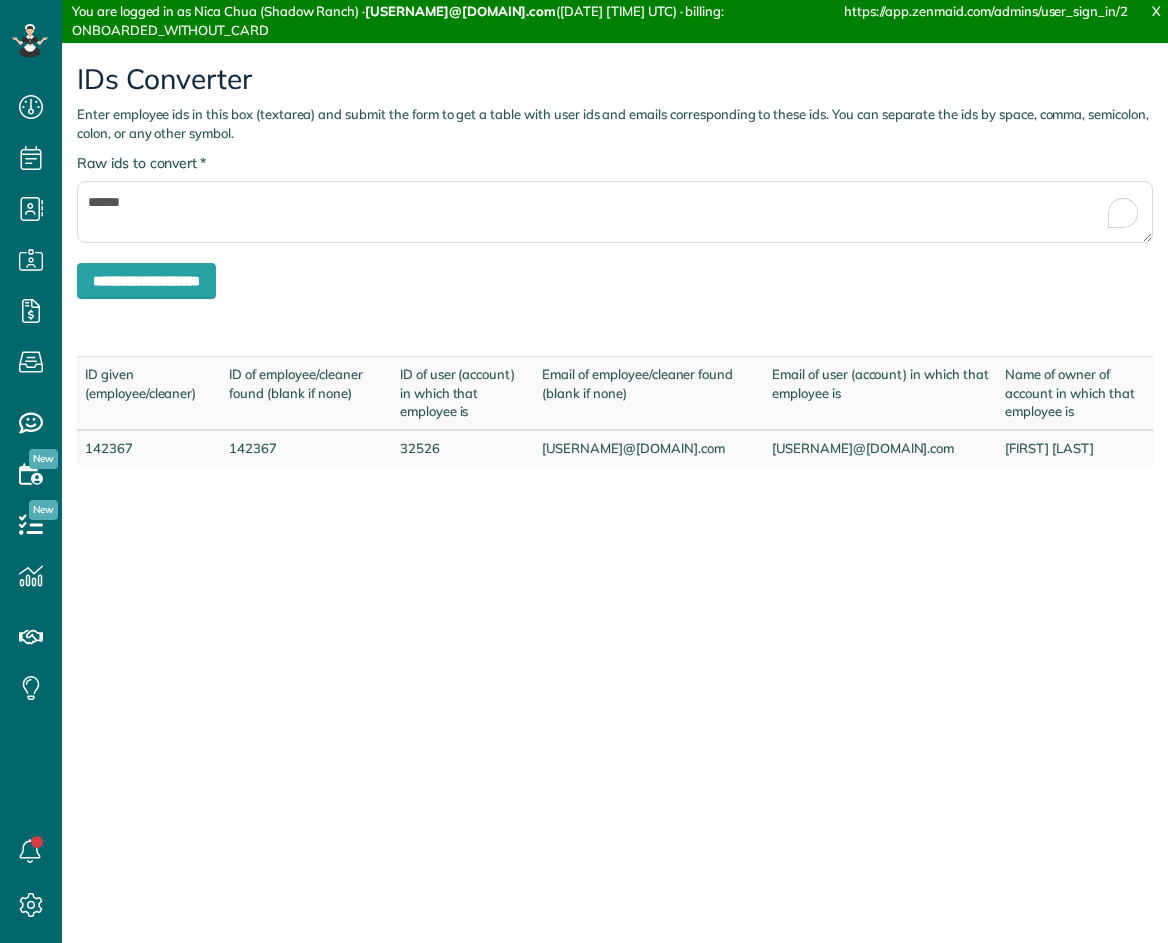 click on "**********" at bounding box center (615, 226) 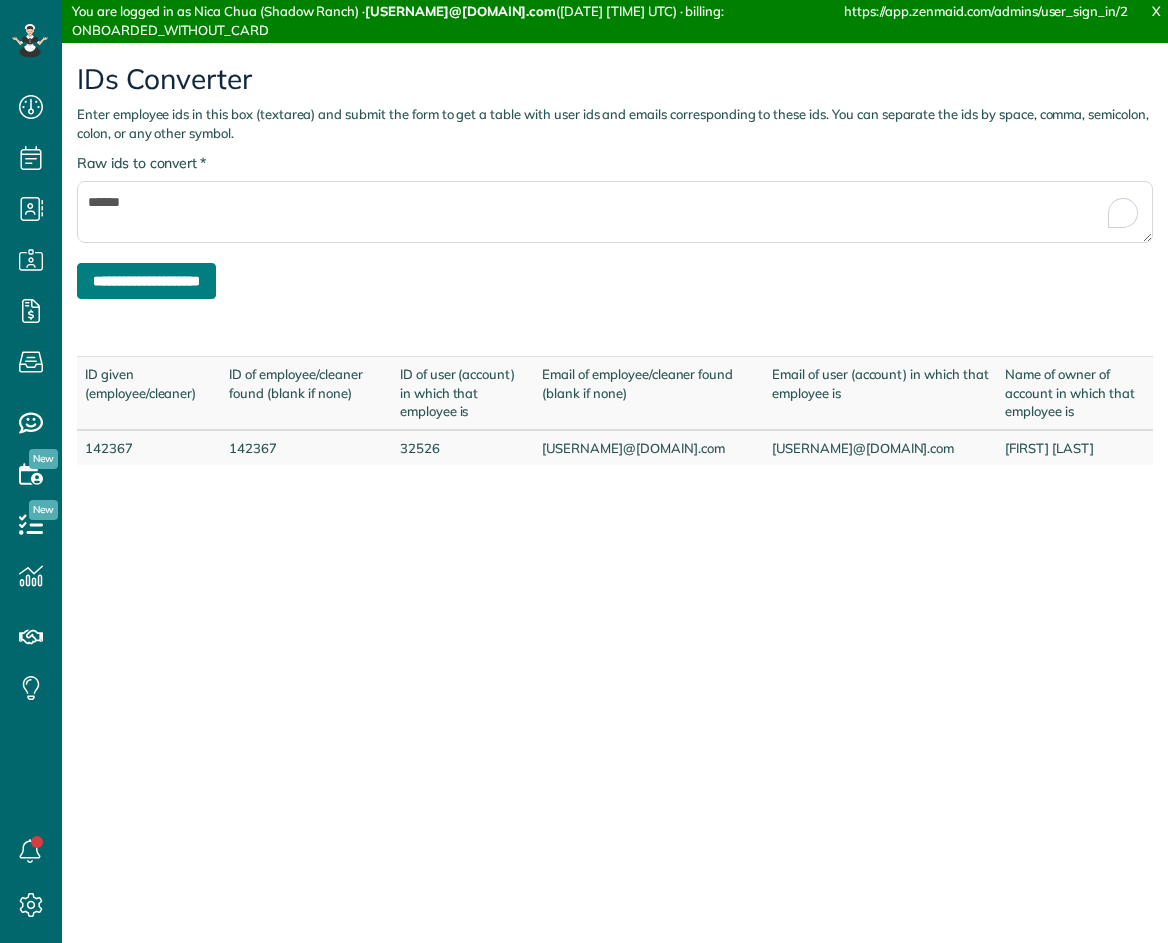 click on "**********" at bounding box center (146, 281) 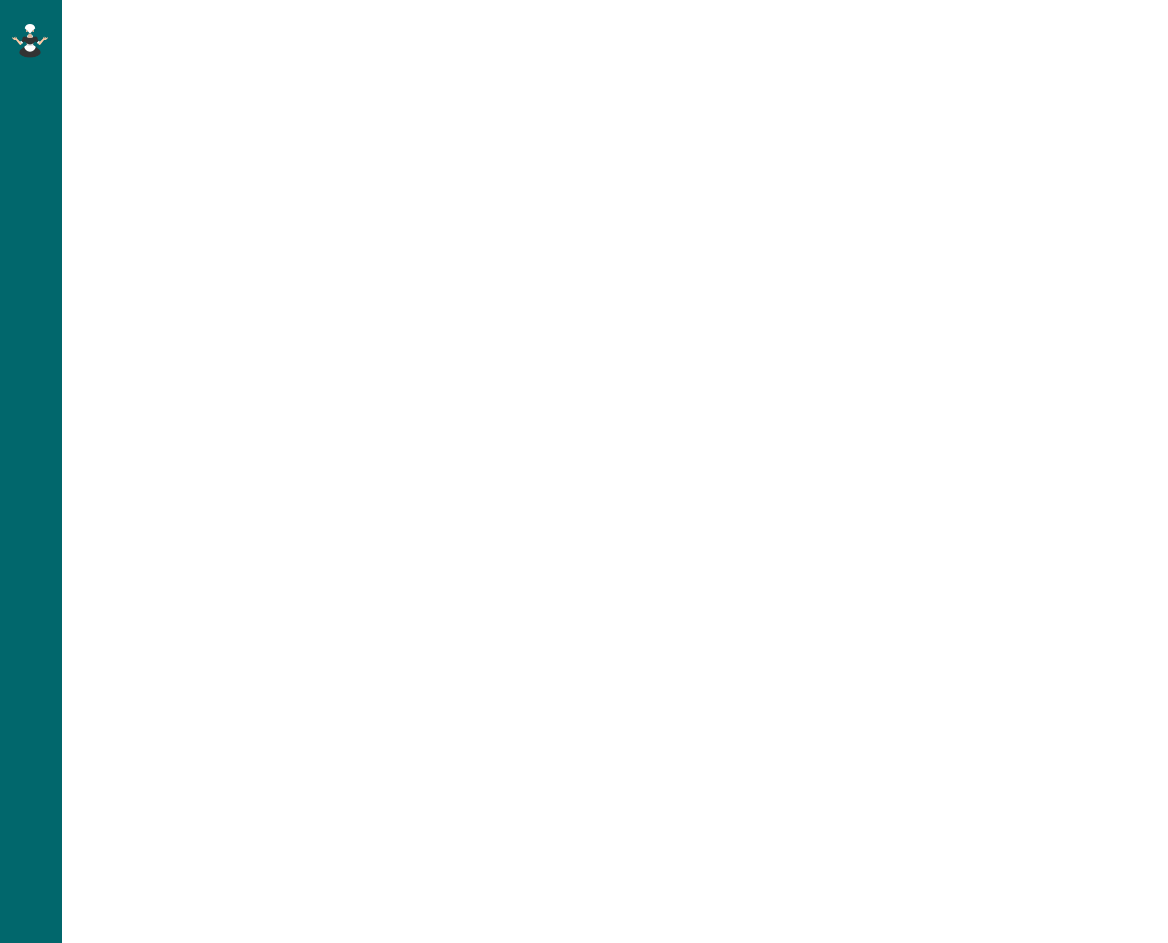 scroll, scrollTop: 0, scrollLeft: 0, axis: both 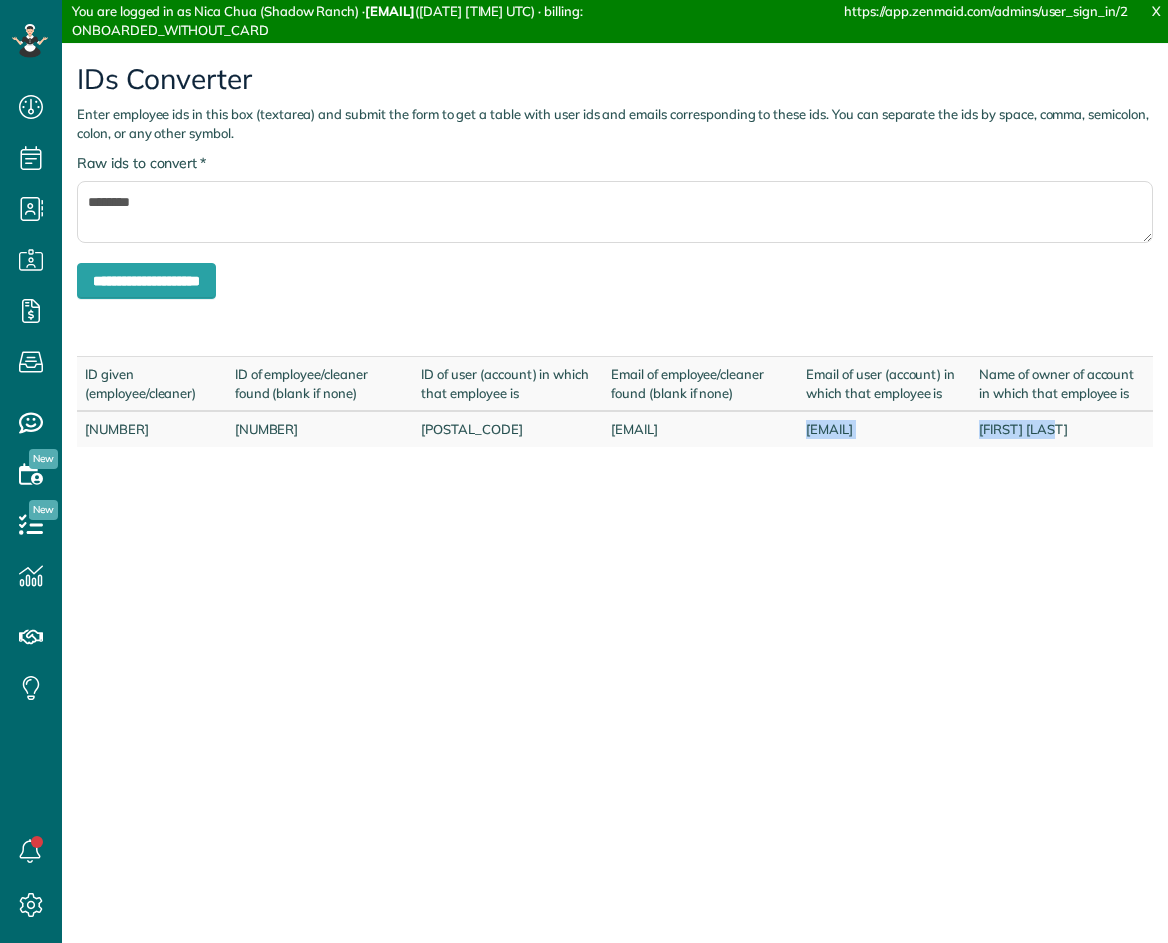 drag, startPoint x: 758, startPoint y: 451, endPoint x: 1077, endPoint y: 460, distance: 319.12692 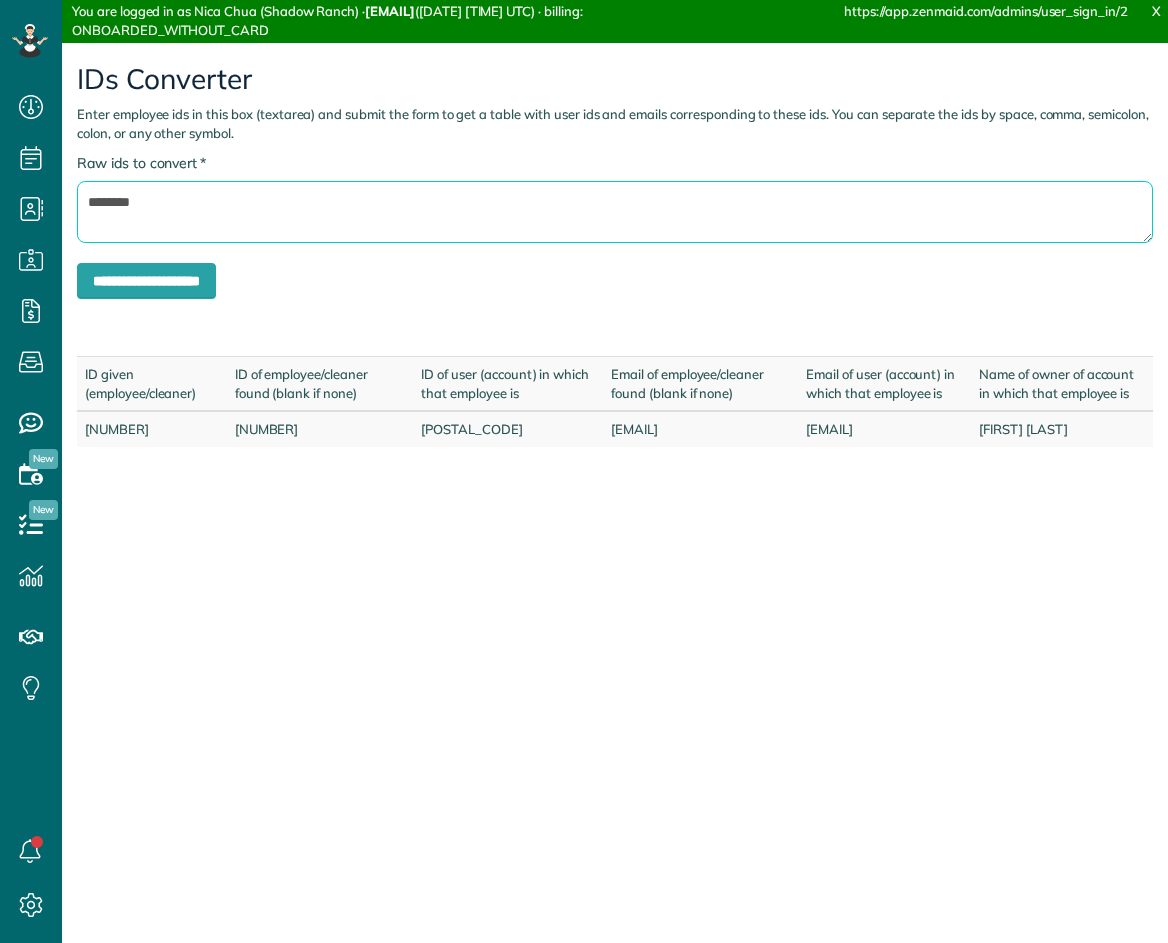 click on "********" at bounding box center (615, 212) 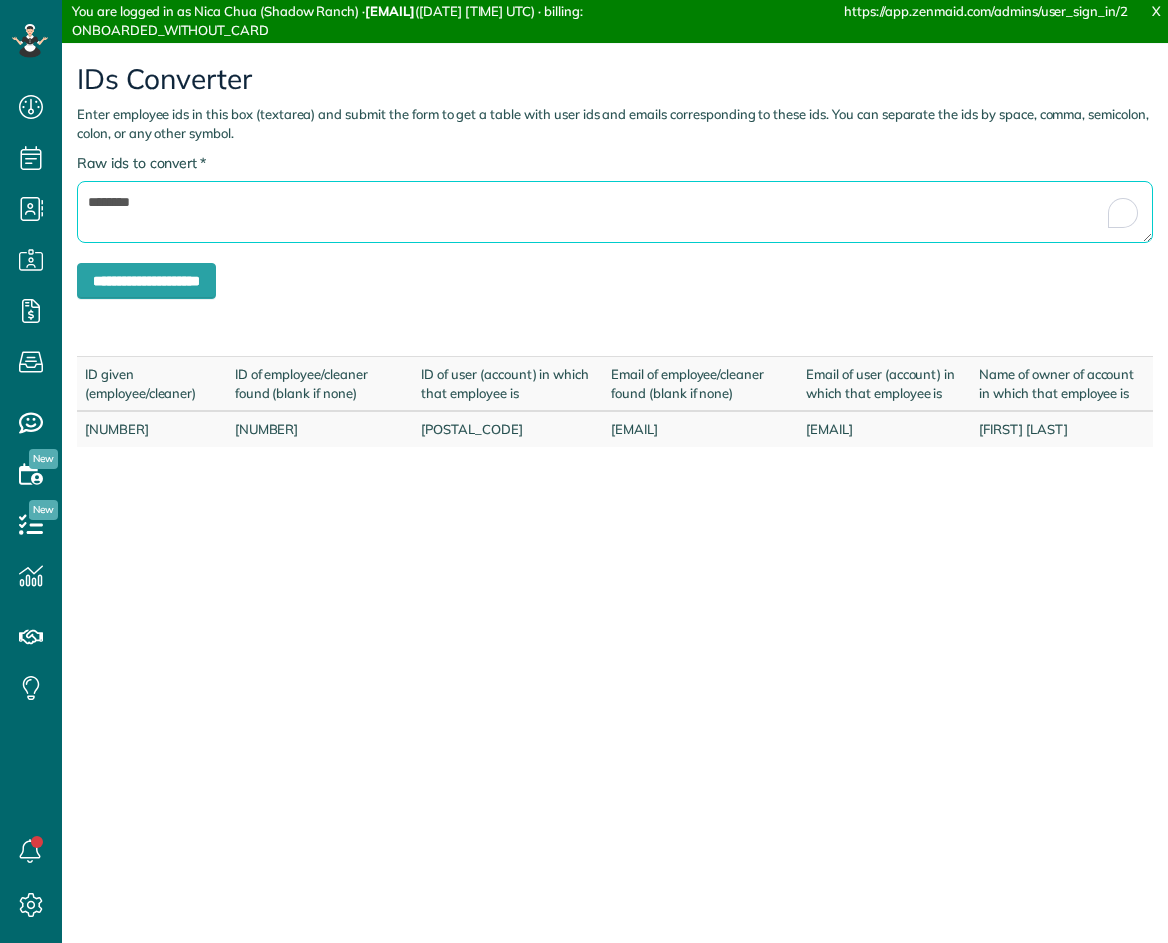 paste 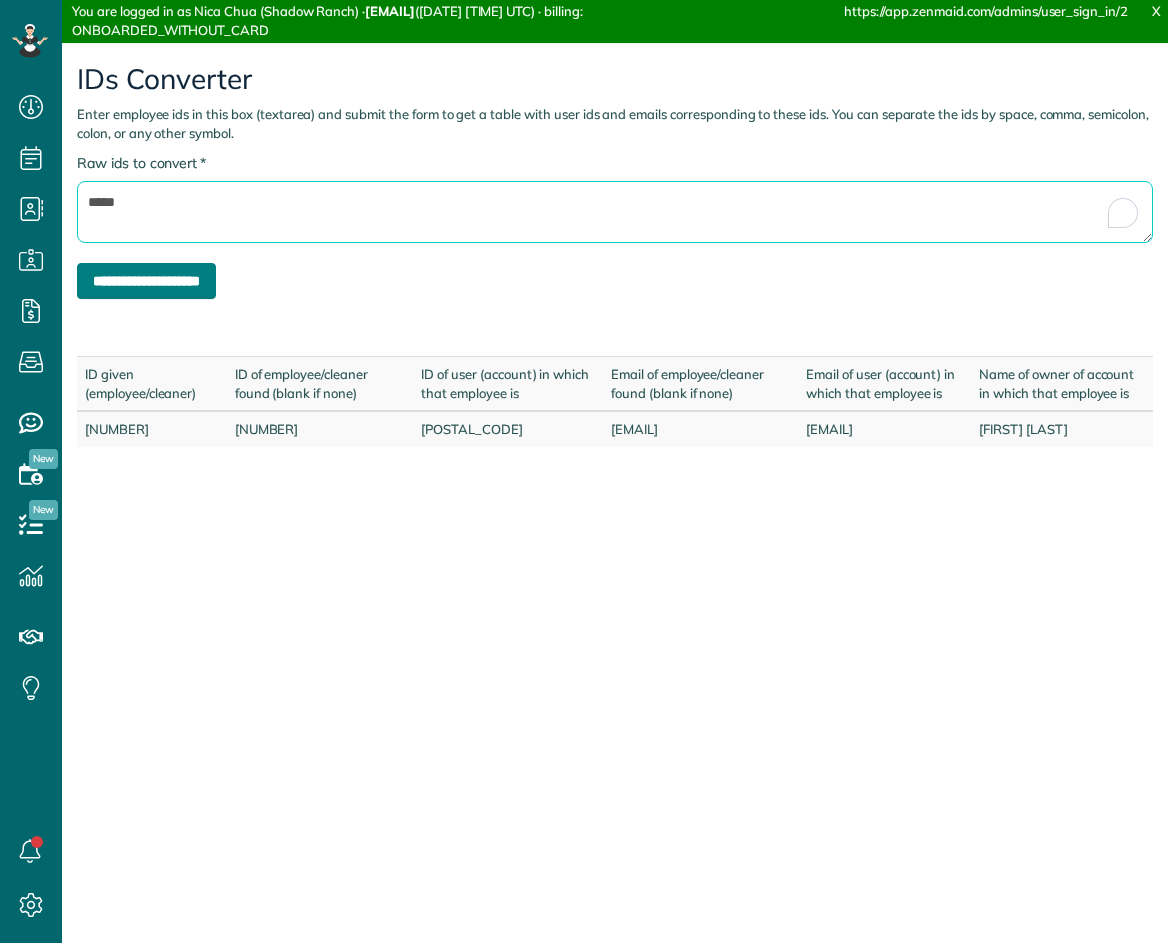 type on "*****" 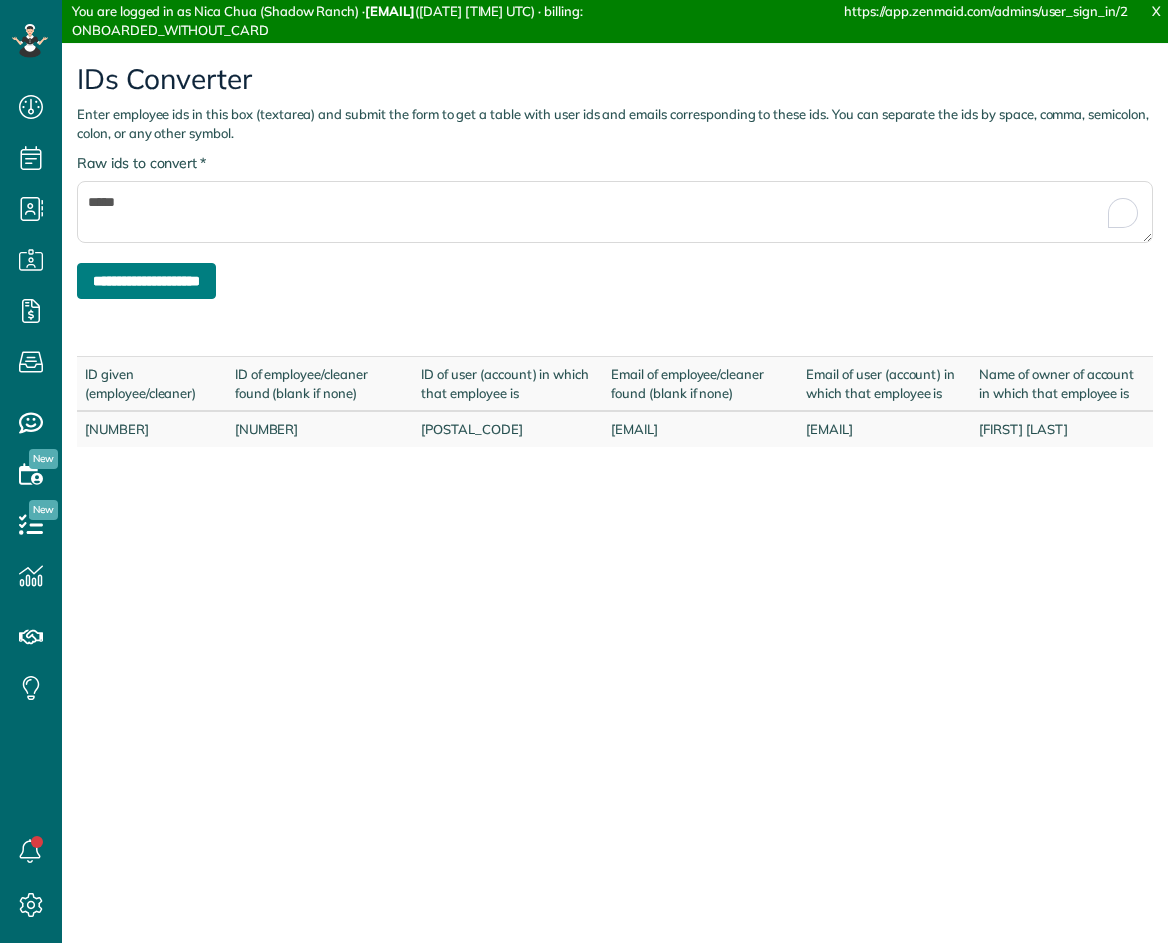 click on "**********" at bounding box center (146, 281) 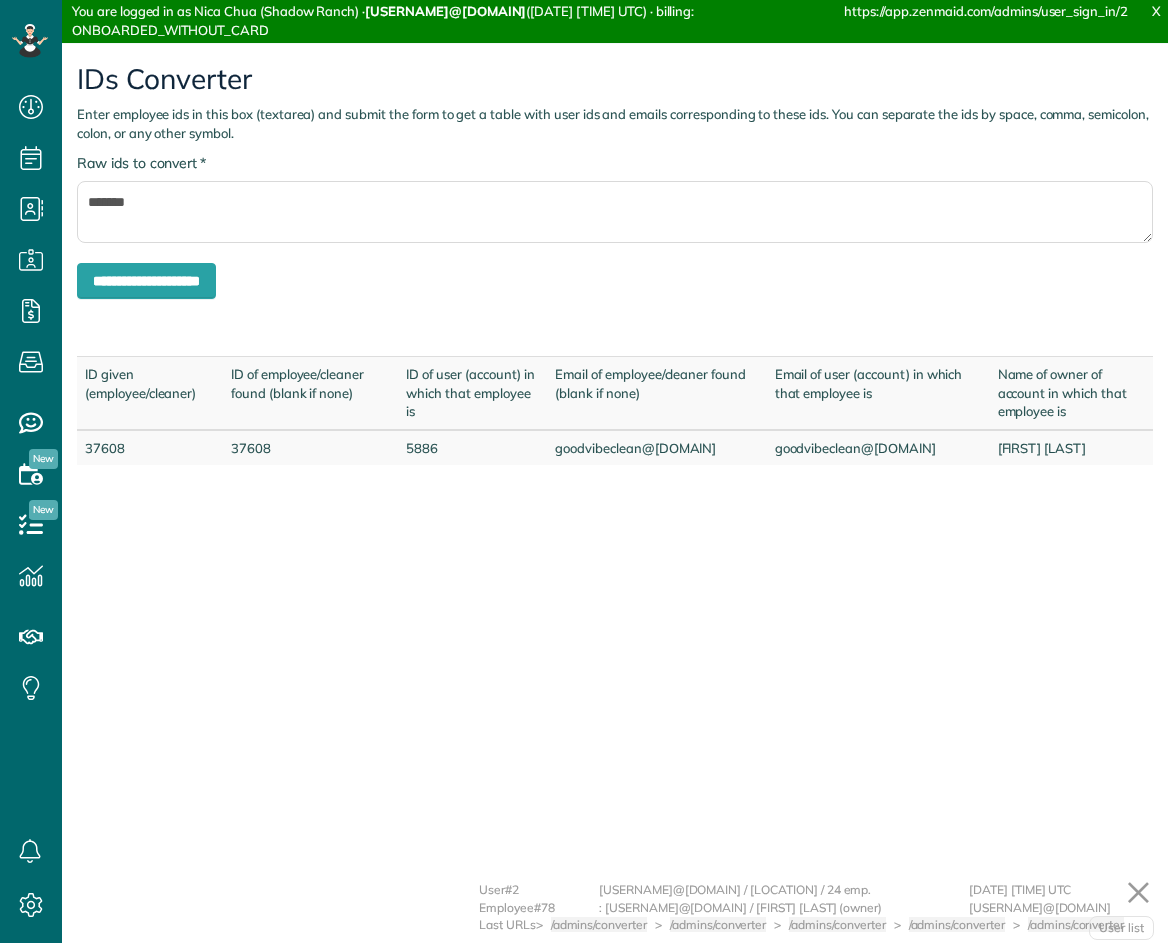 scroll, scrollTop: 0, scrollLeft: 0, axis: both 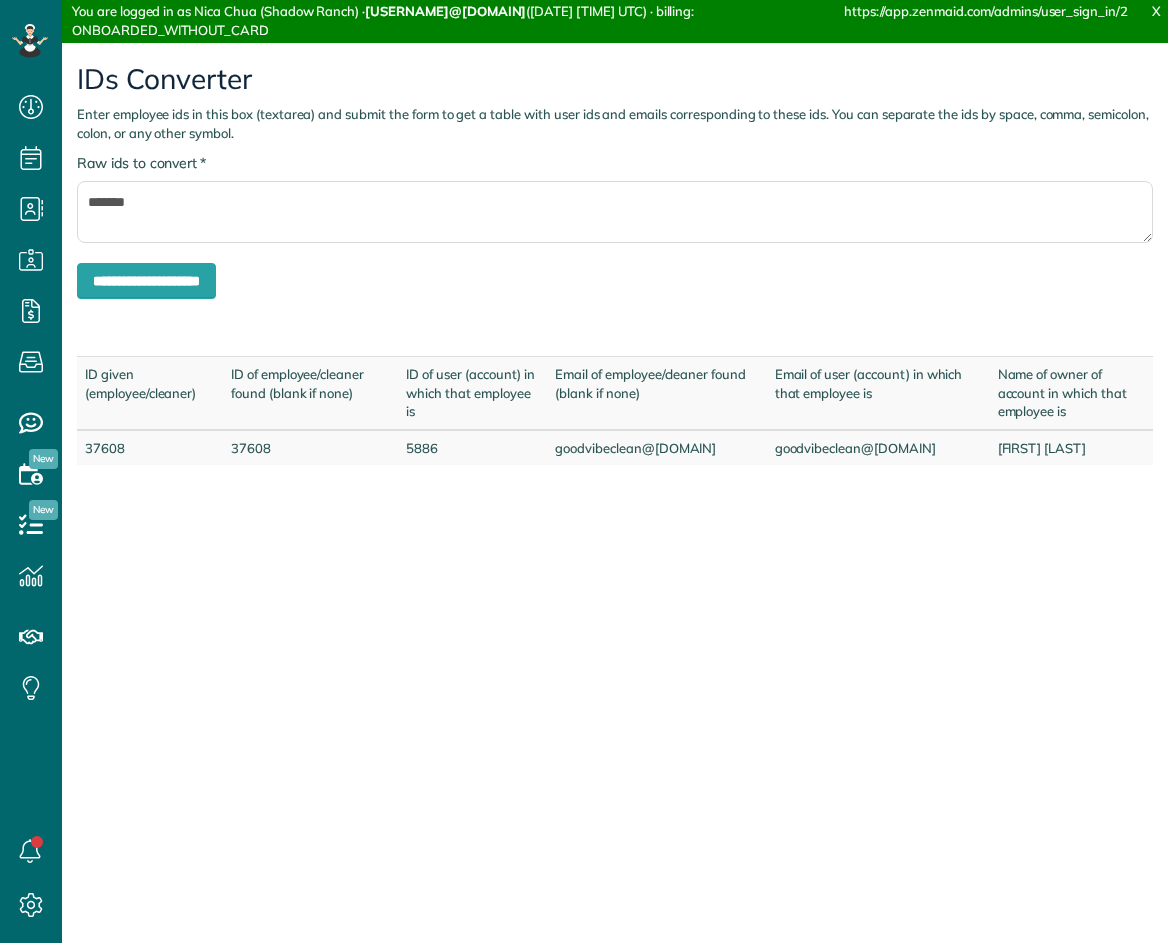 drag, startPoint x: 775, startPoint y: 449, endPoint x: 1135, endPoint y: 438, distance: 360.16803 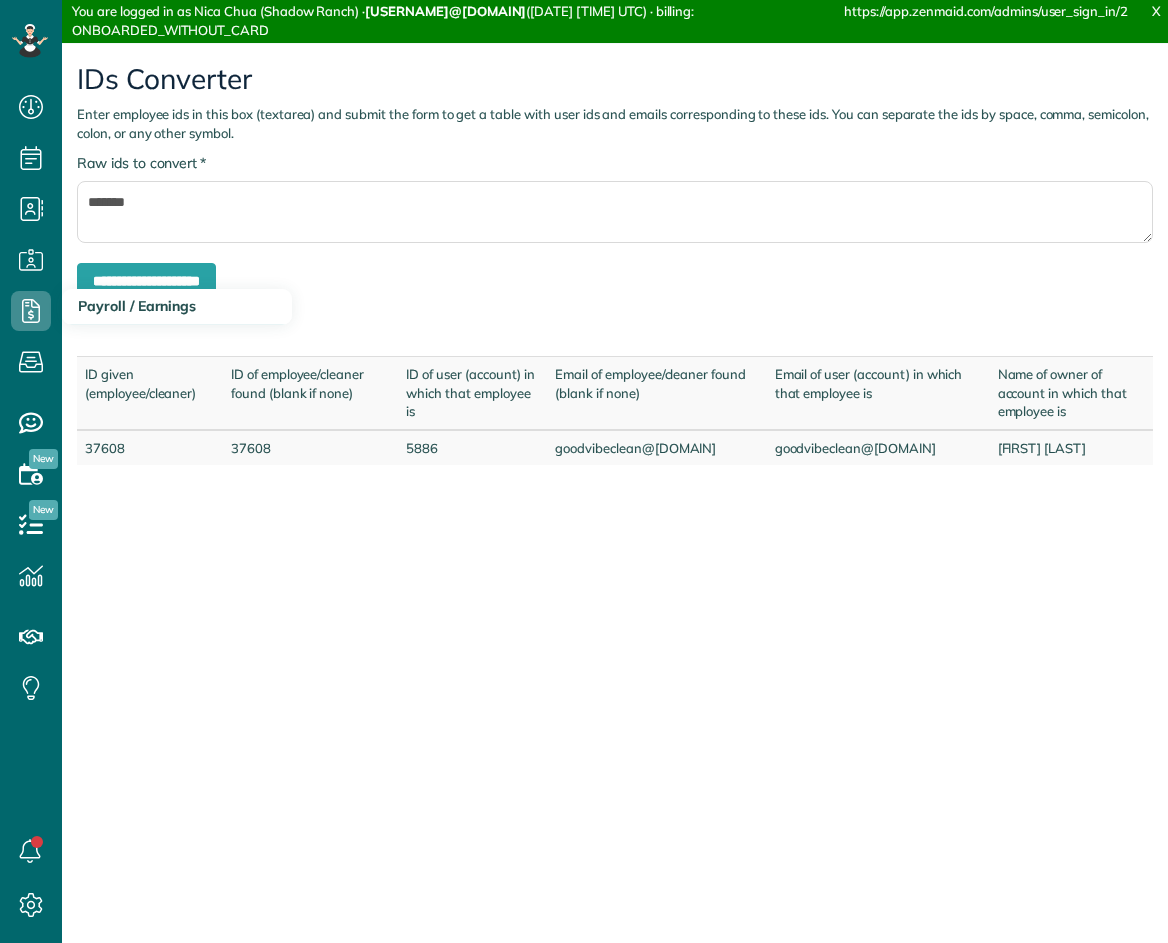 copy on "[USERNAME]@[DOMAIN]
[FIRST] [LAST]" 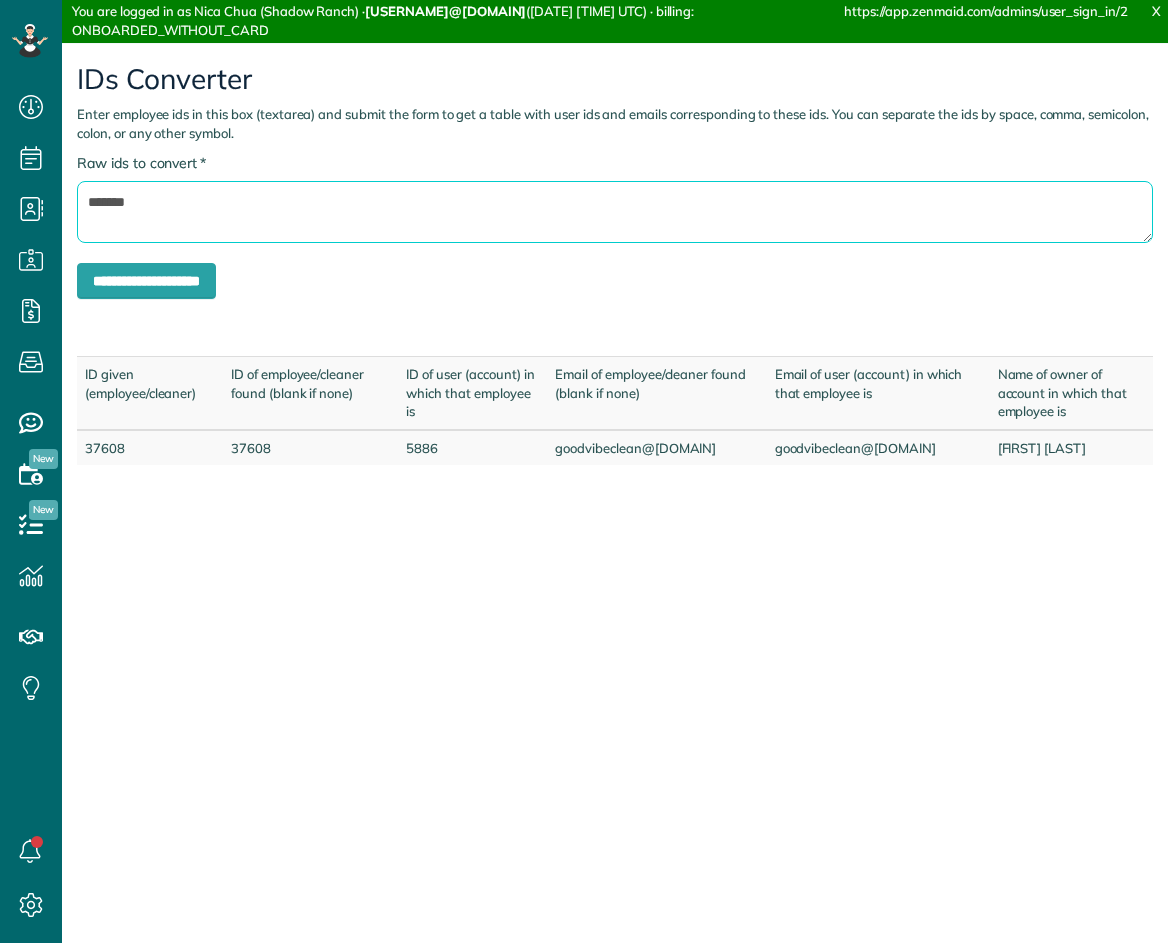 click on "*******" at bounding box center (615, 212) 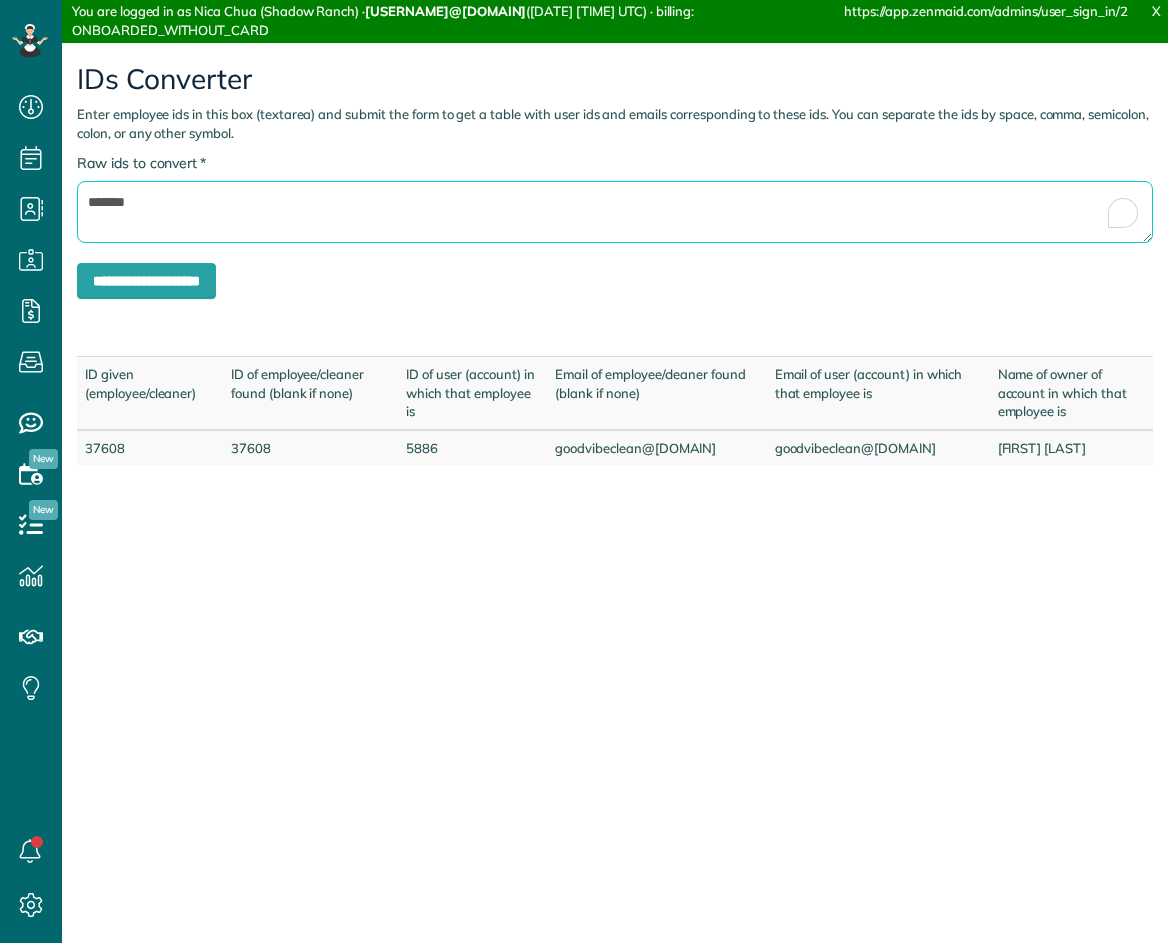 paste 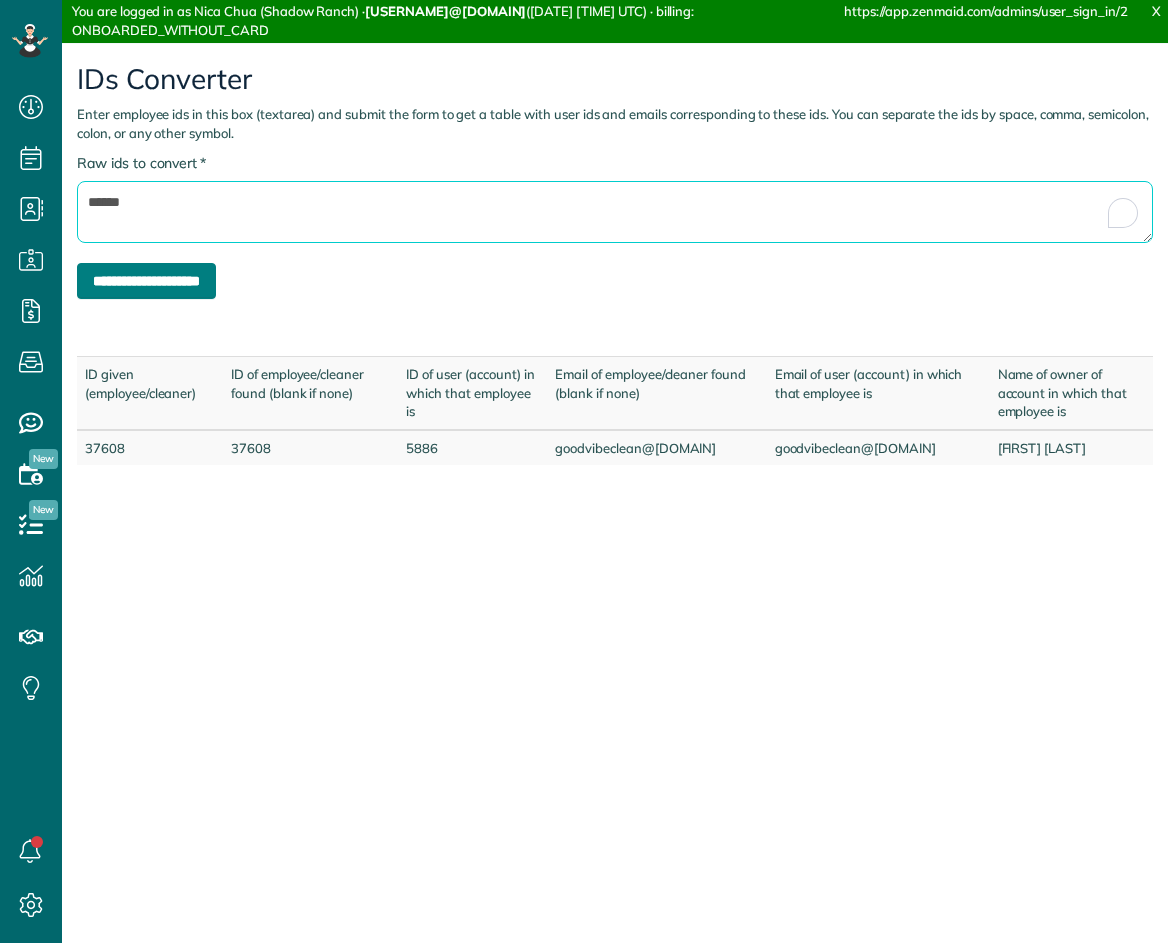 type on "******" 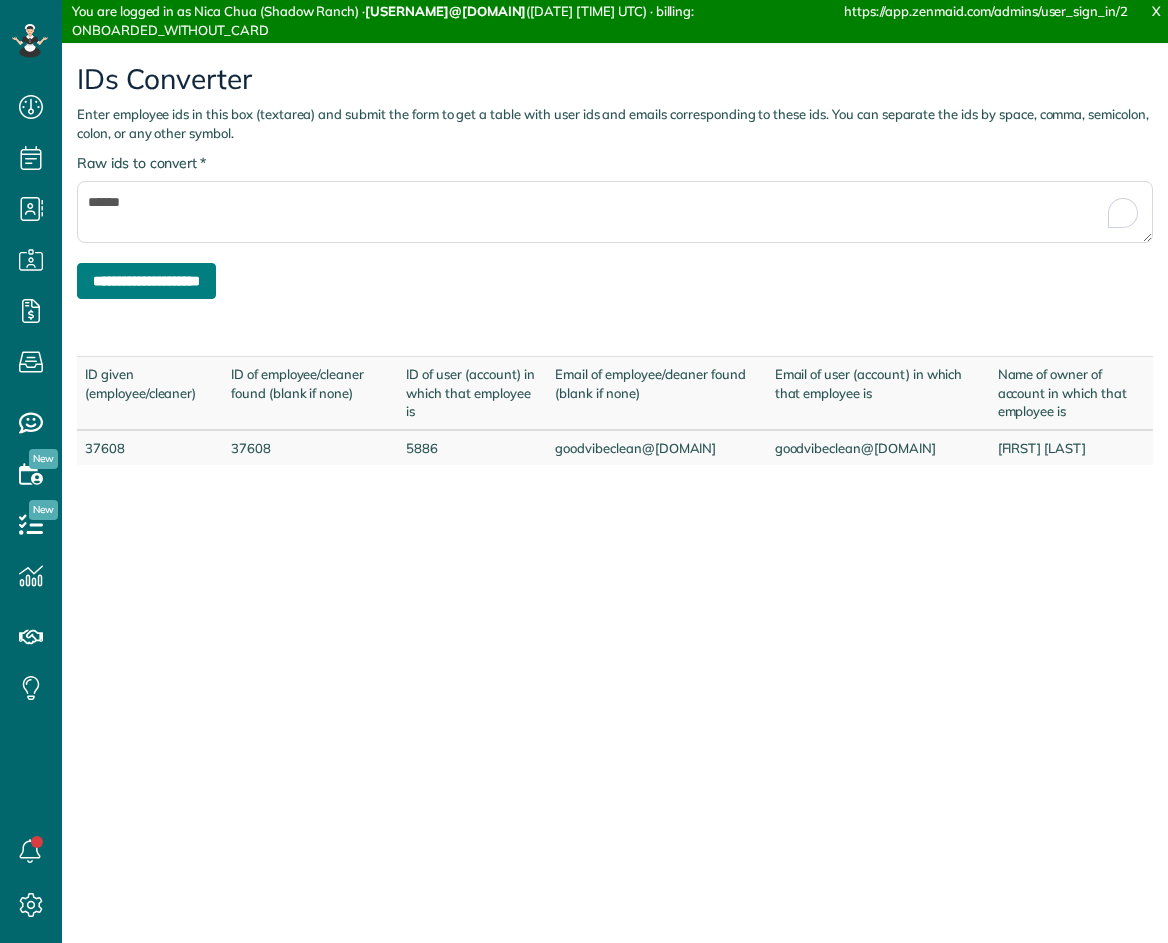click on "**********" at bounding box center [146, 281] 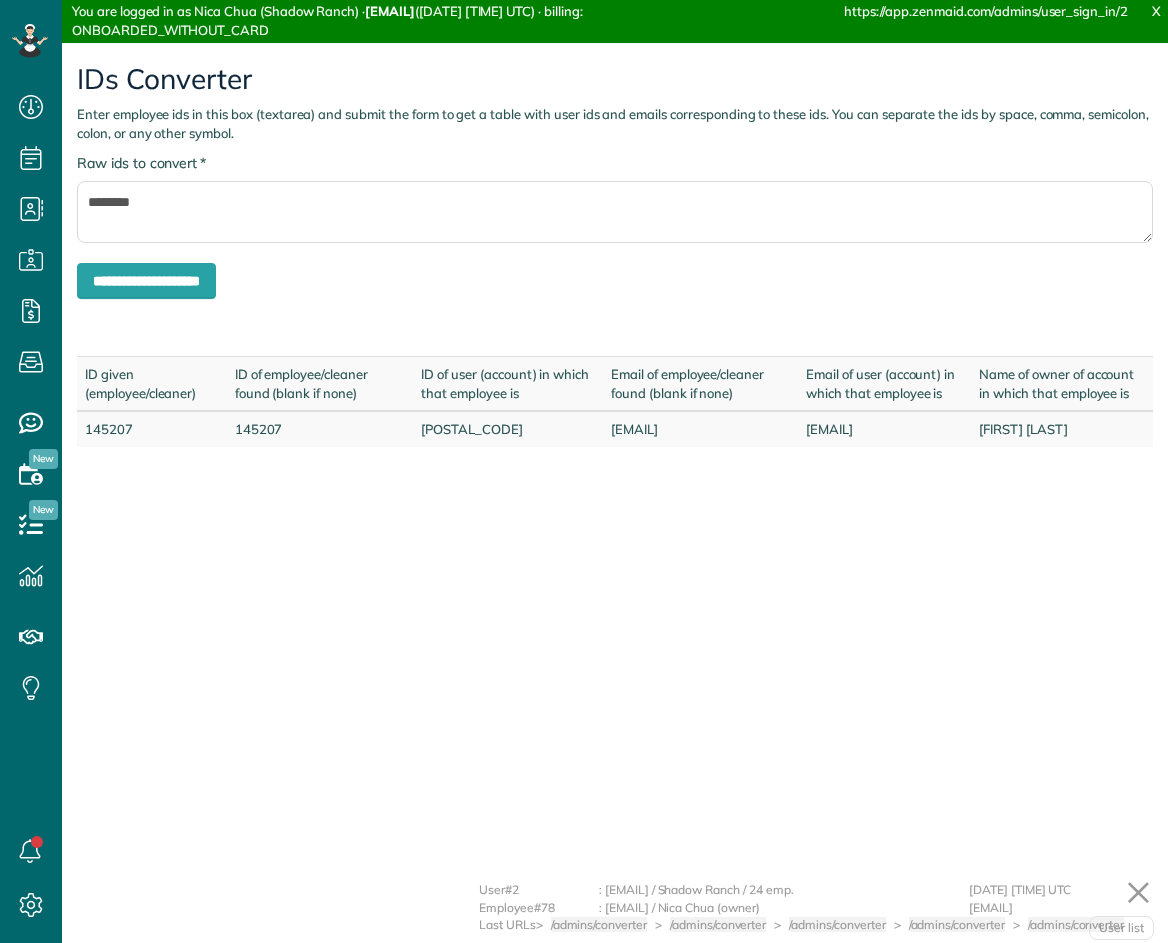 scroll, scrollTop: 0, scrollLeft: 0, axis: both 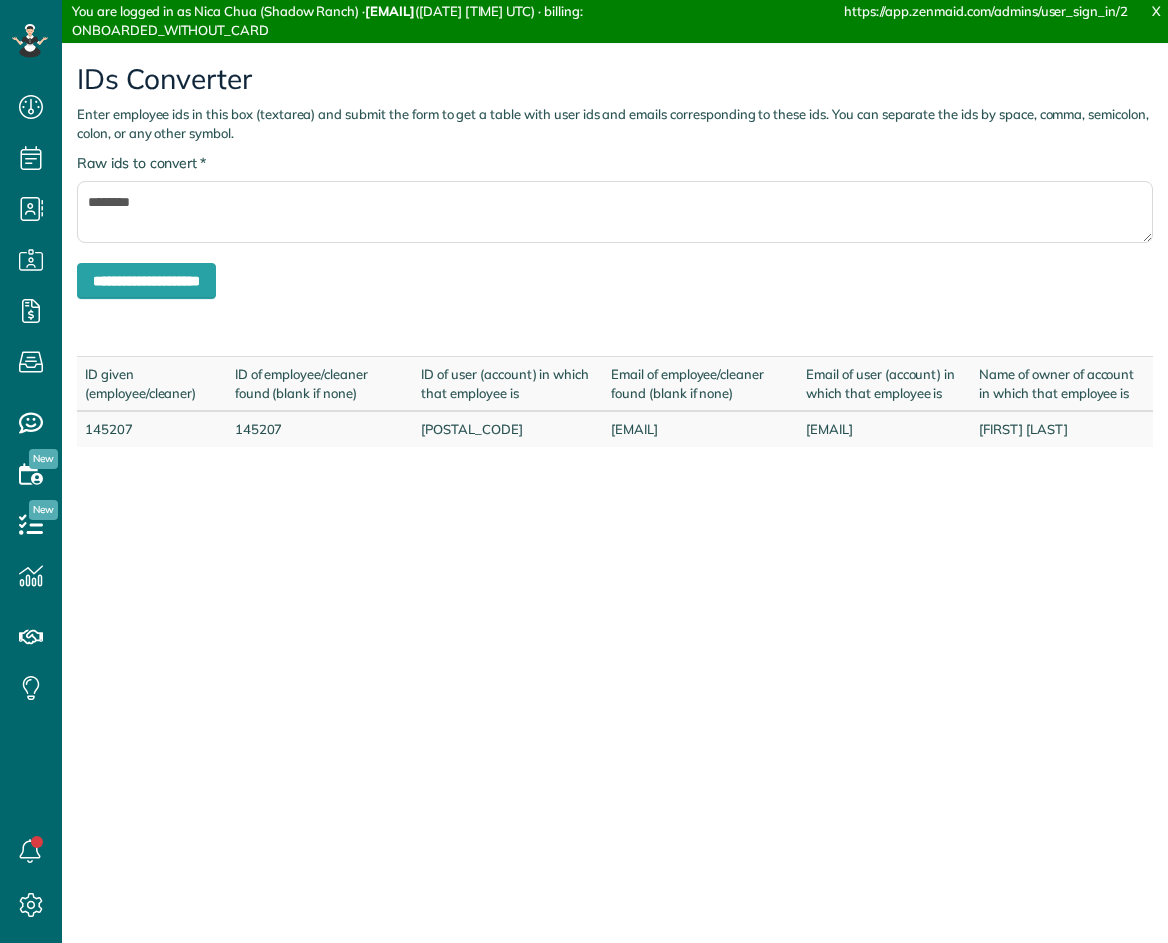 drag, startPoint x: 778, startPoint y: 450, endPoint x: 1103, endPoint y: 447, distance: 325.01385 